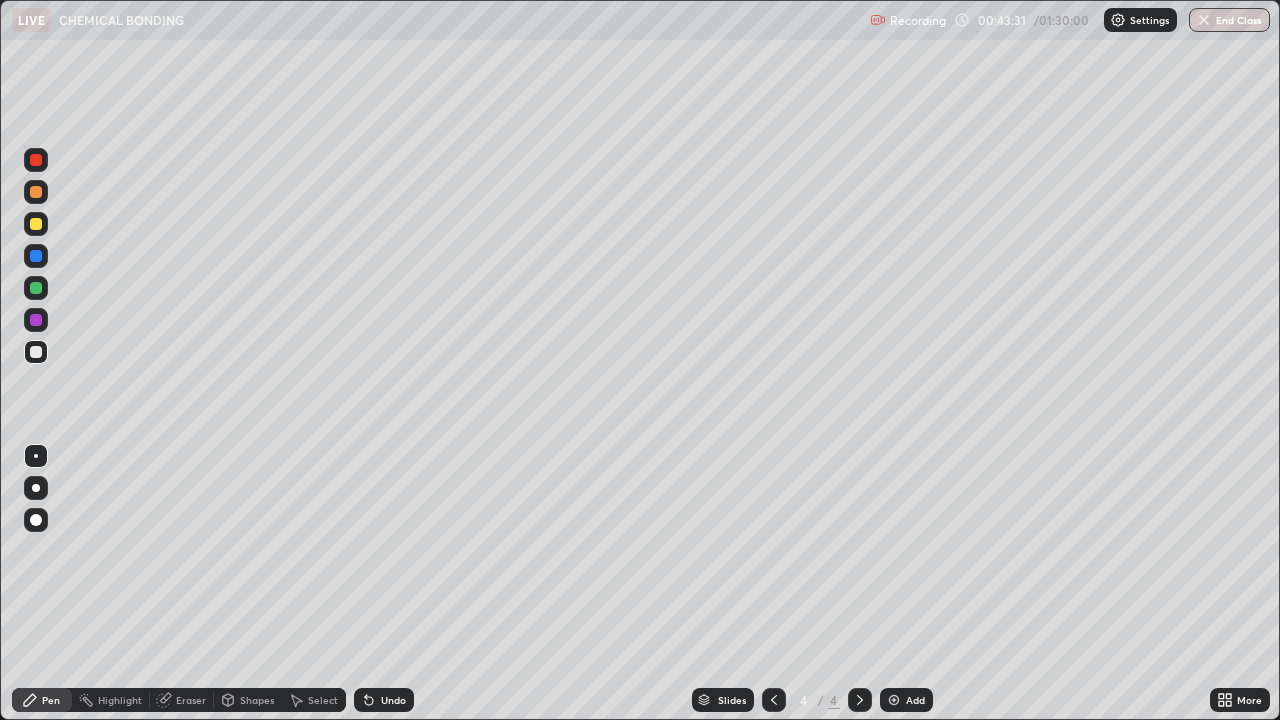 scroll, scrollTop: 0, scrollLeft: 0, axis: both 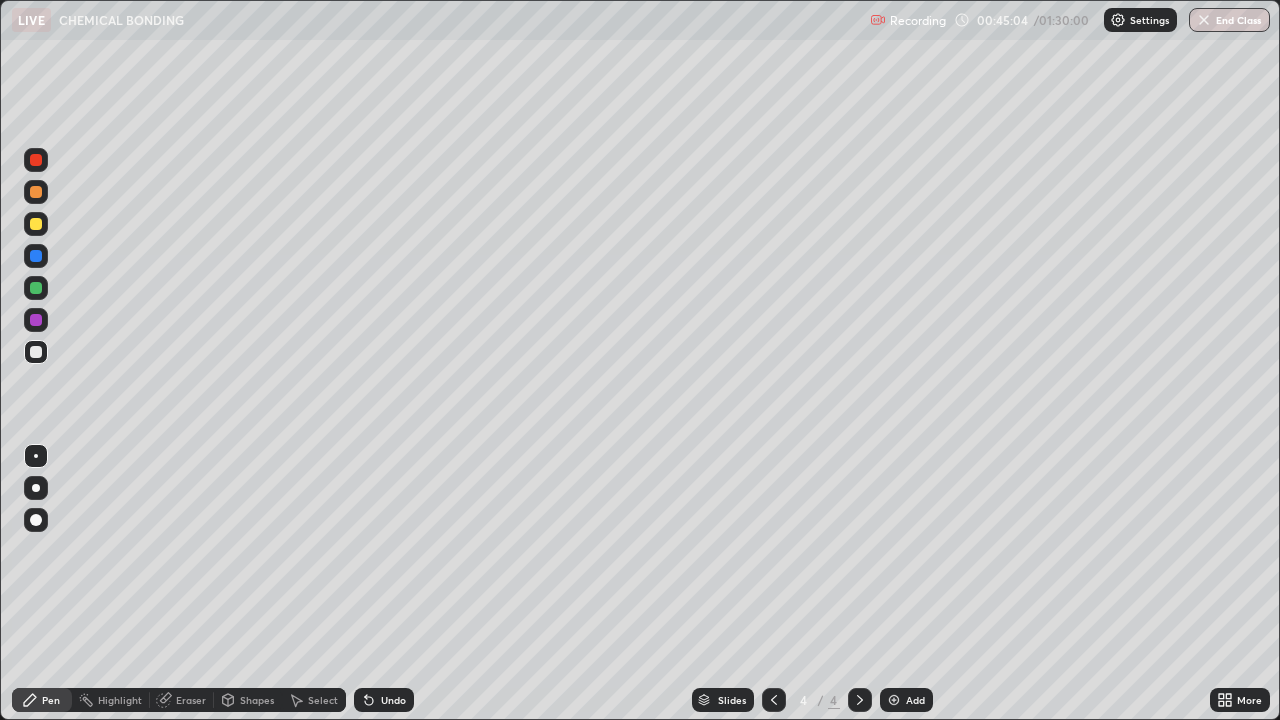 click 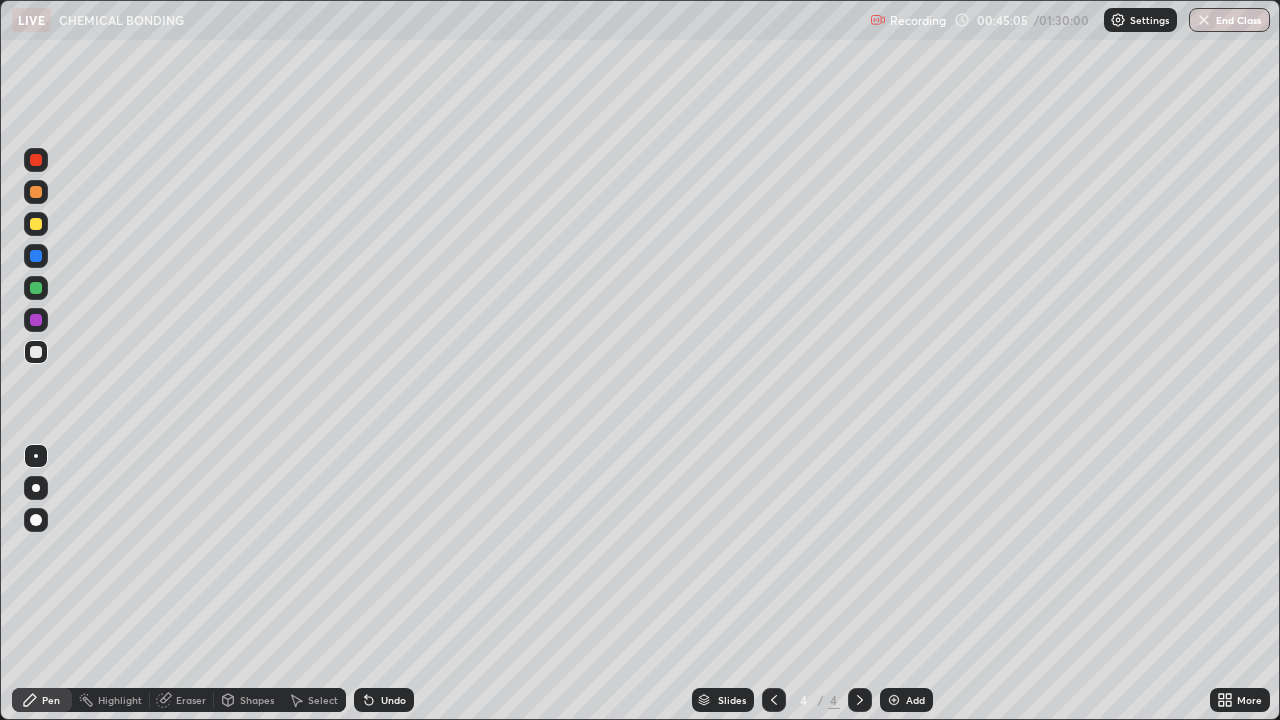 click 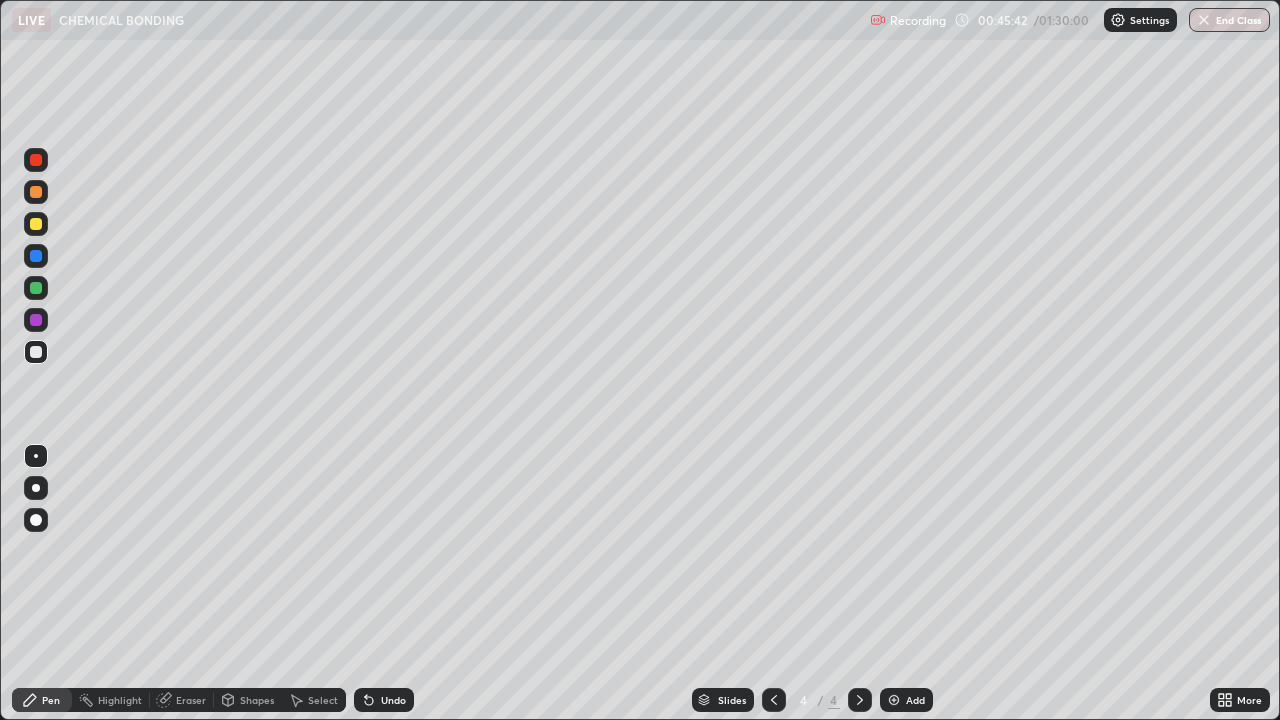 click at bounding box center [36, 224] 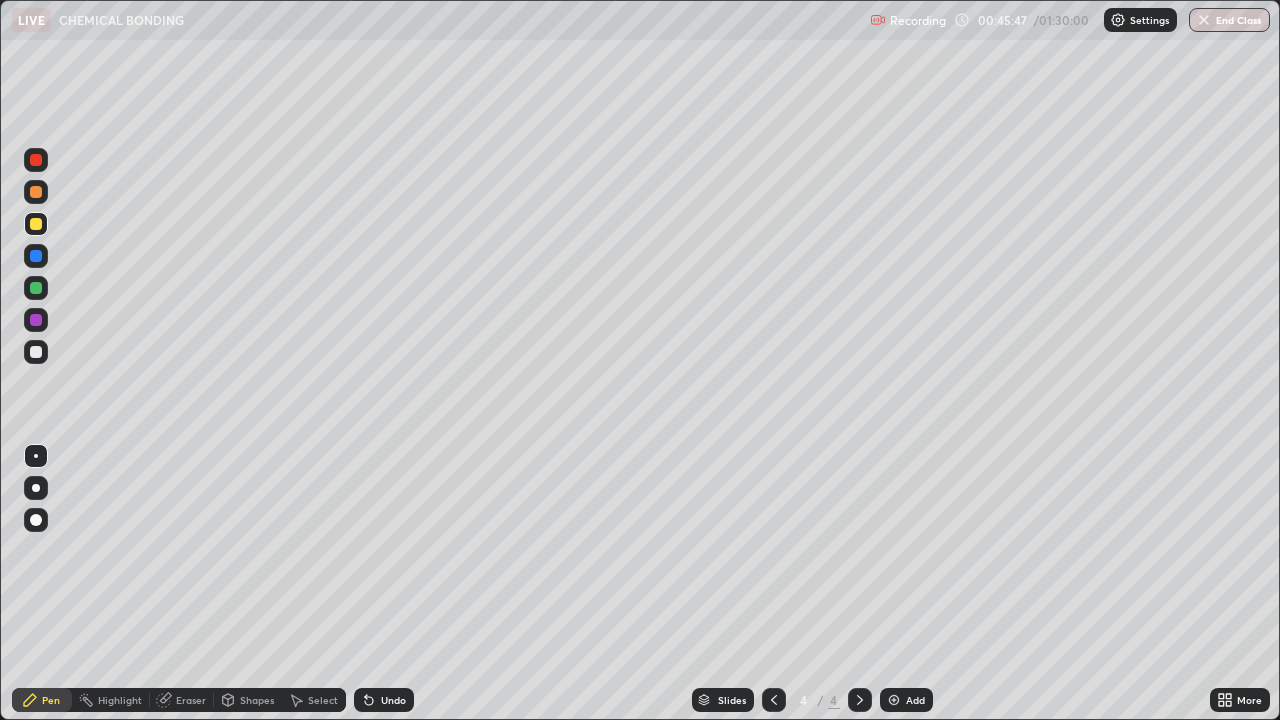 click at bounding box center [36, 352] 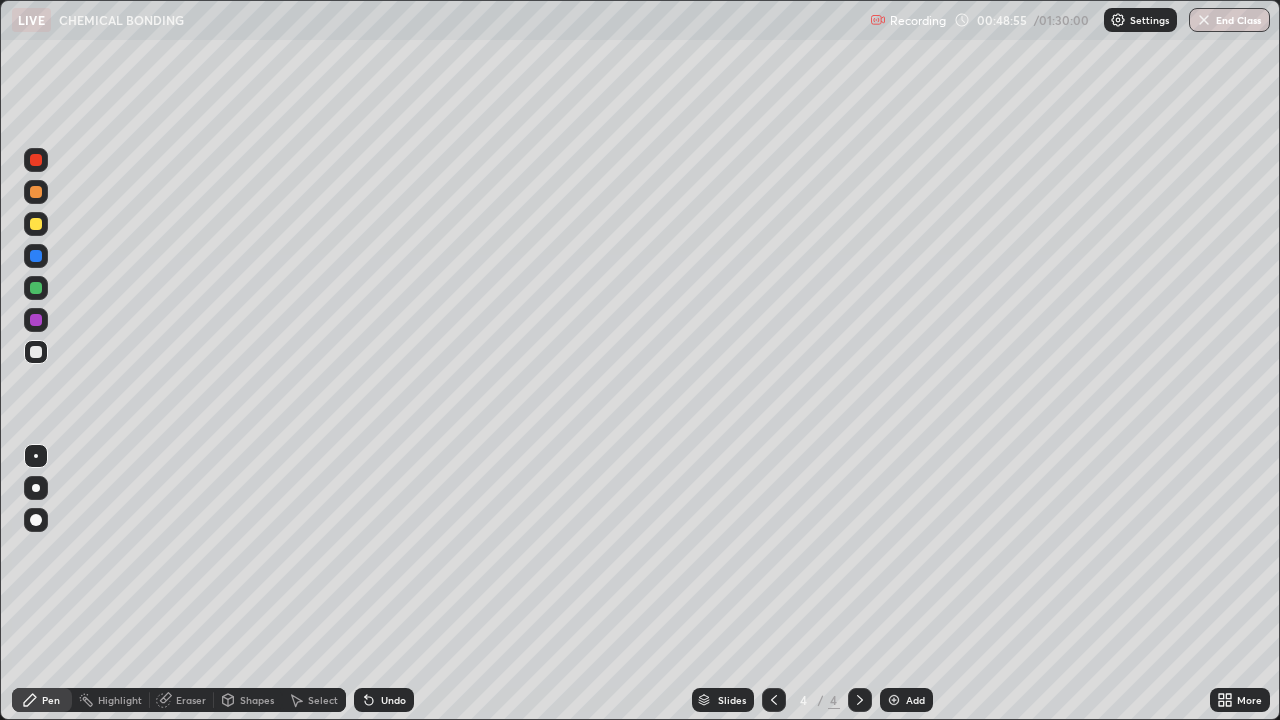 click on "Eraser" at bounding box center [191, 700] 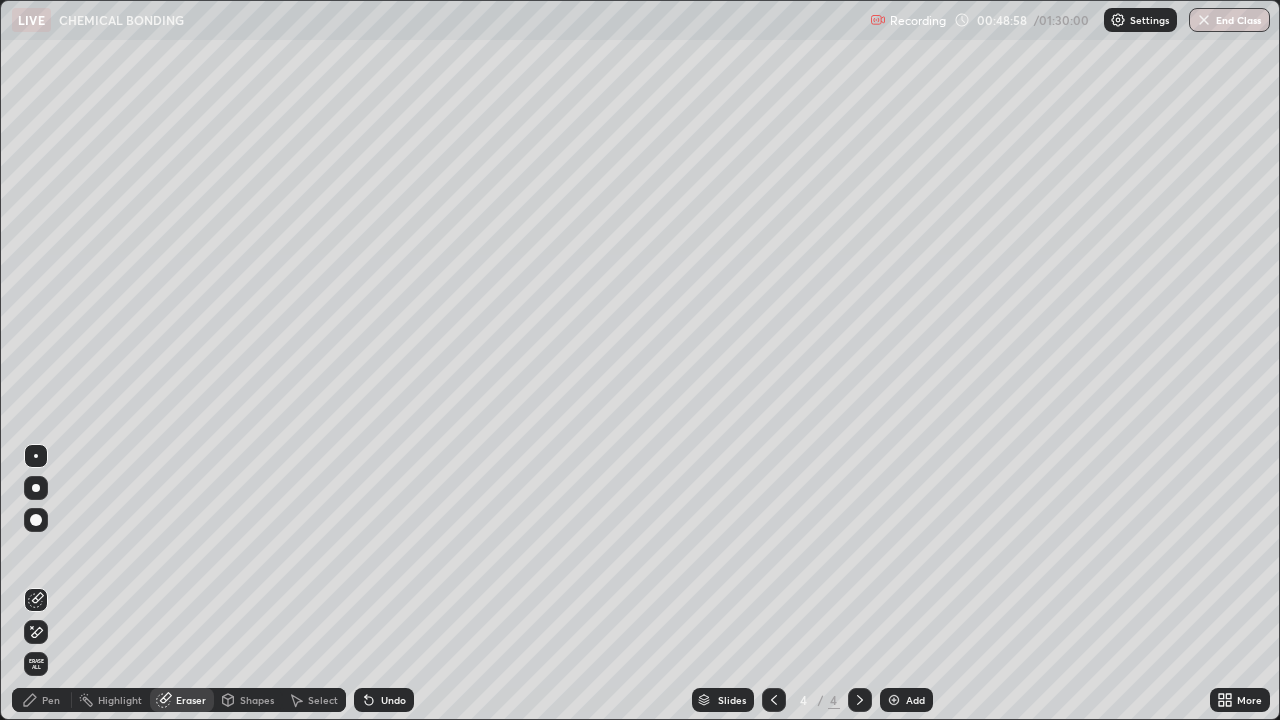 click on "Pen" at bounding box center (42, 700) 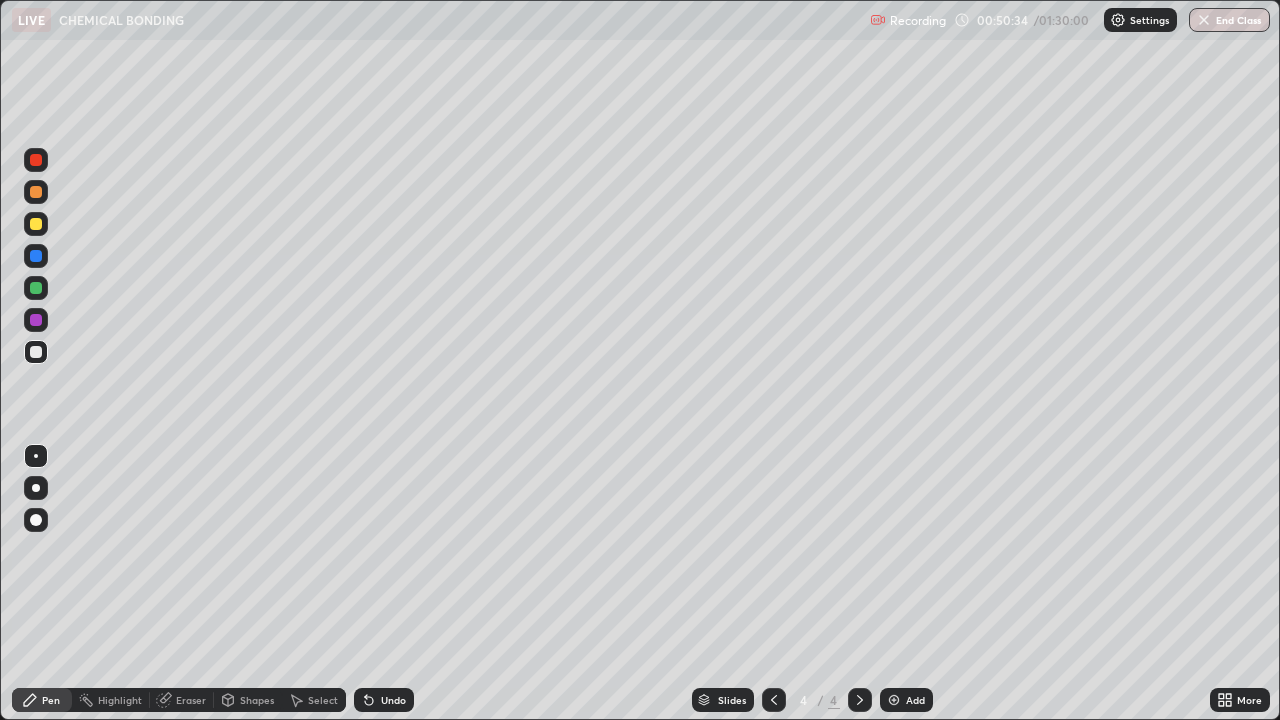 click at bounding box center (894, 700) 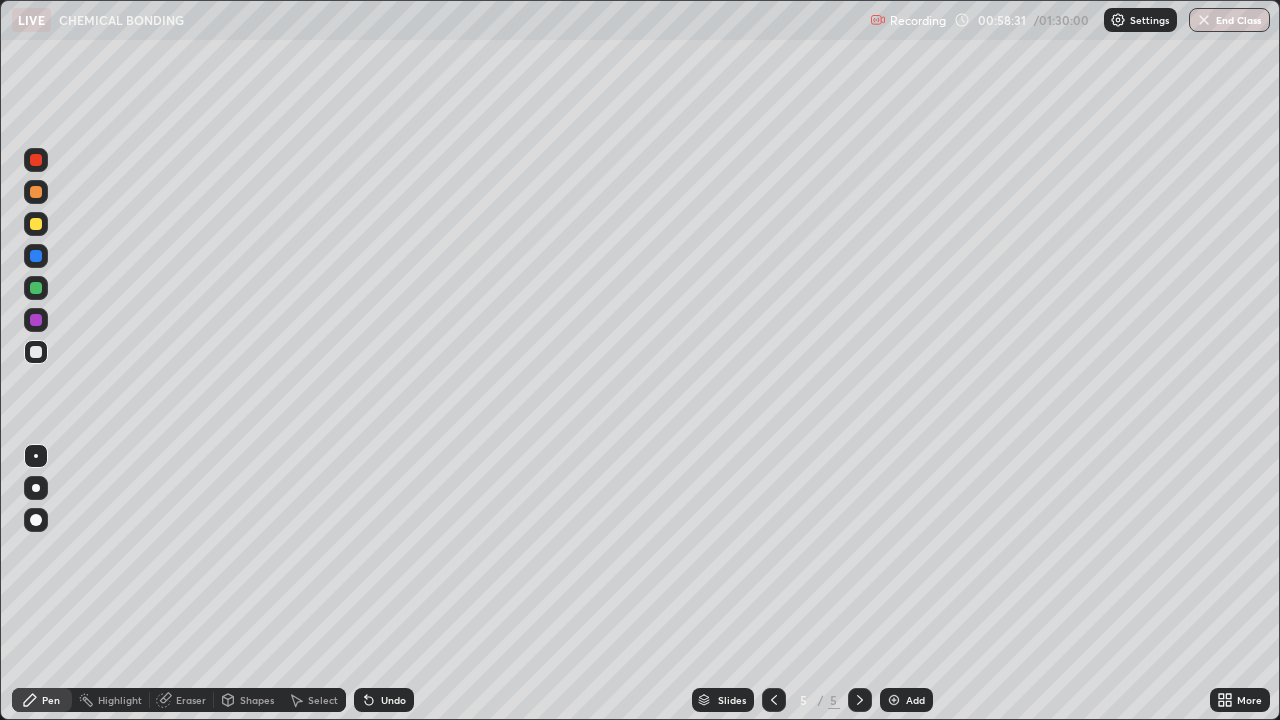 click at bounding box center [894, 700] 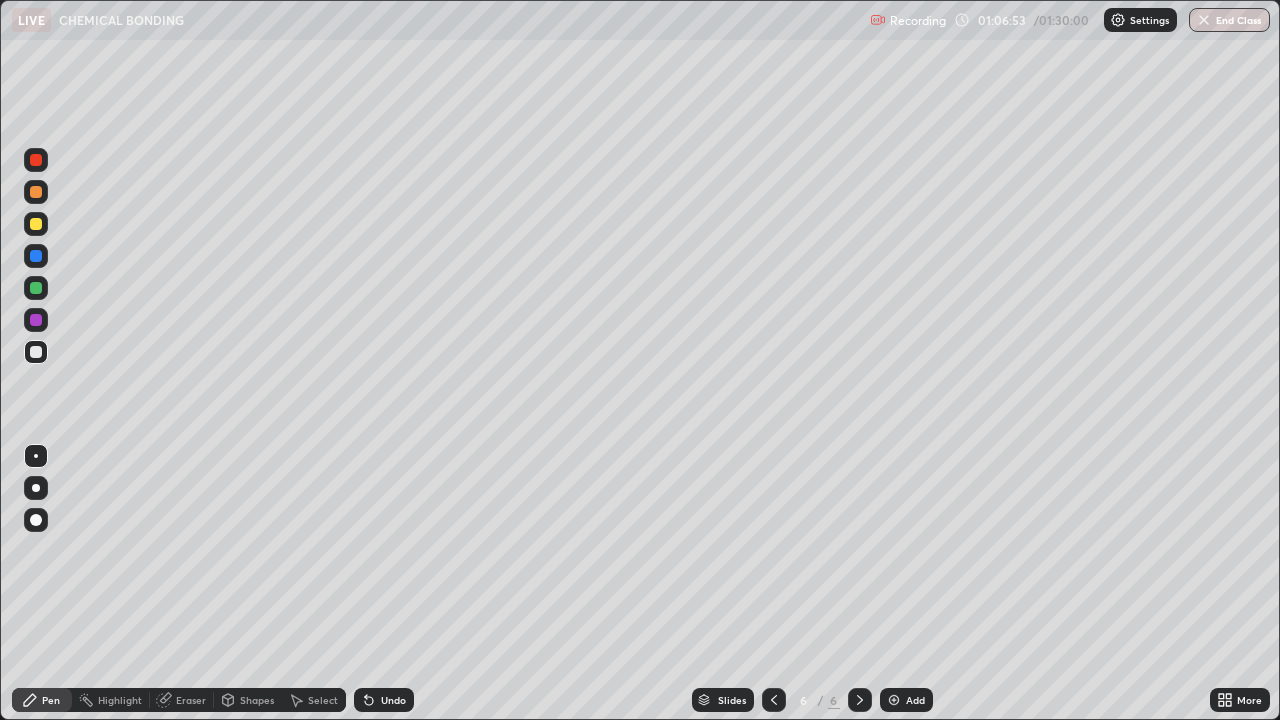 click on "Select" at bounding box center (323, 700) 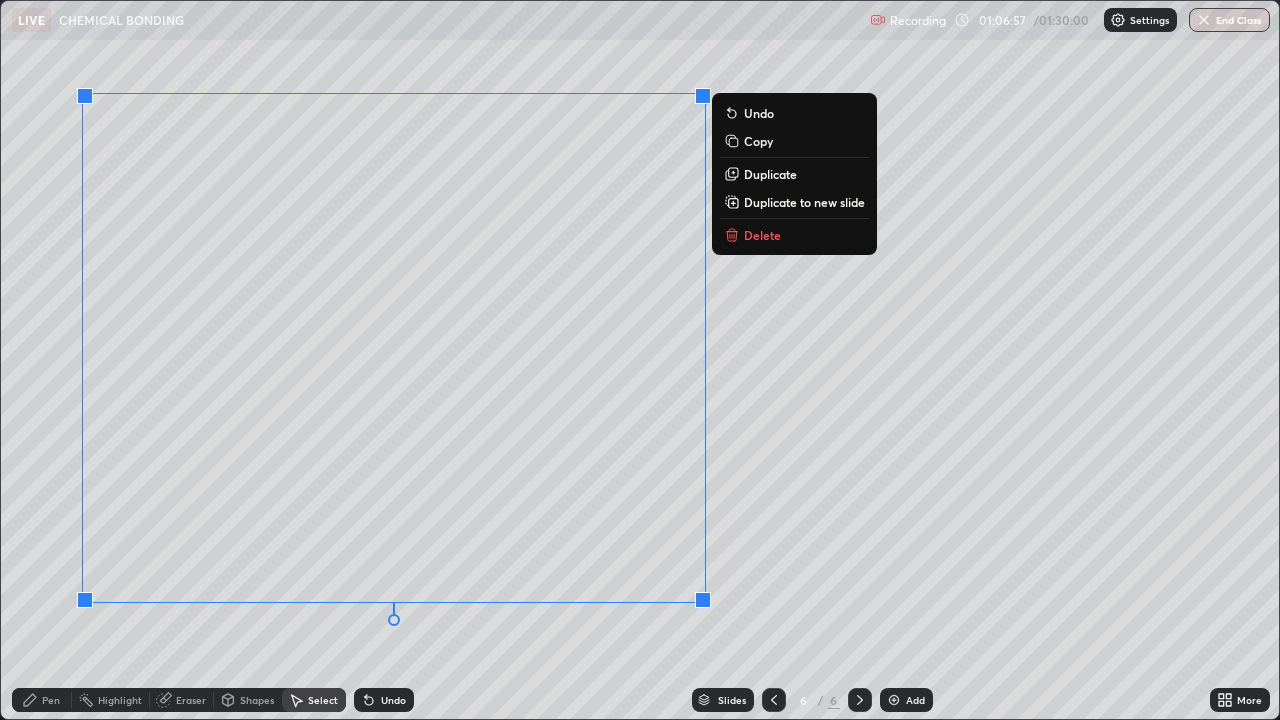 click on "Delete" at bounding box center (762, 235) 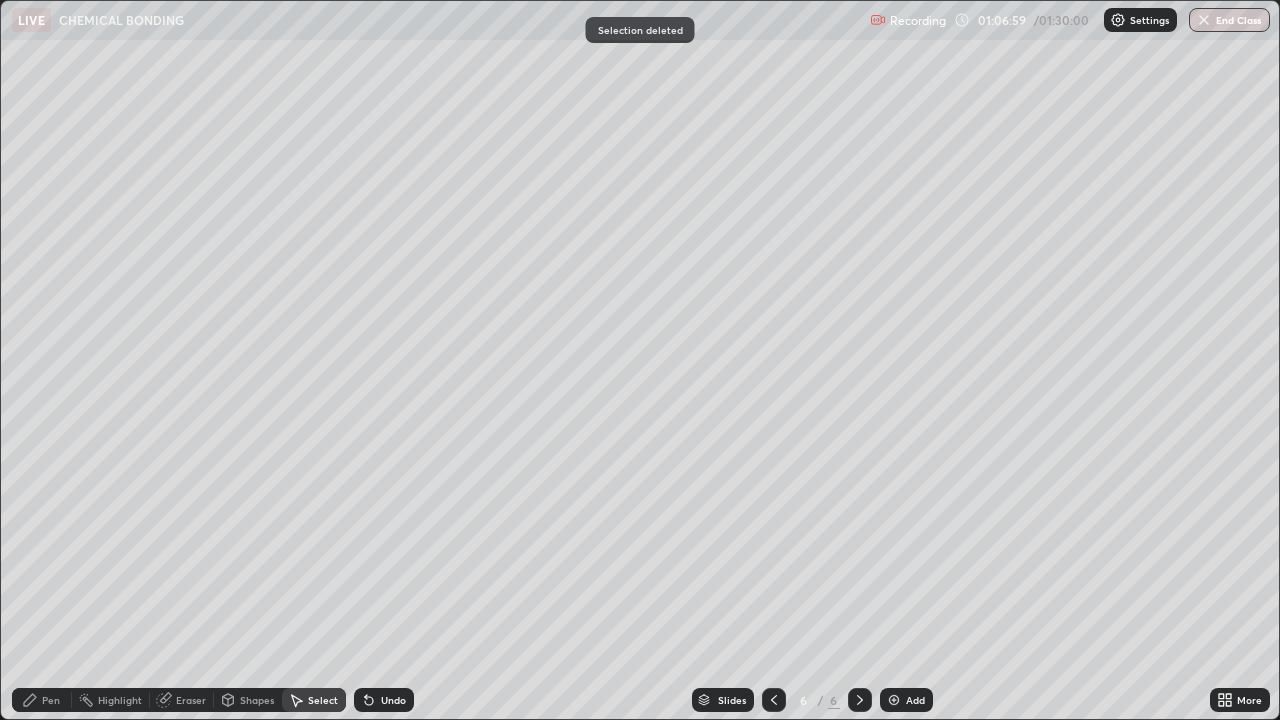 click on "Eraser" at bounding box center [191, 700] 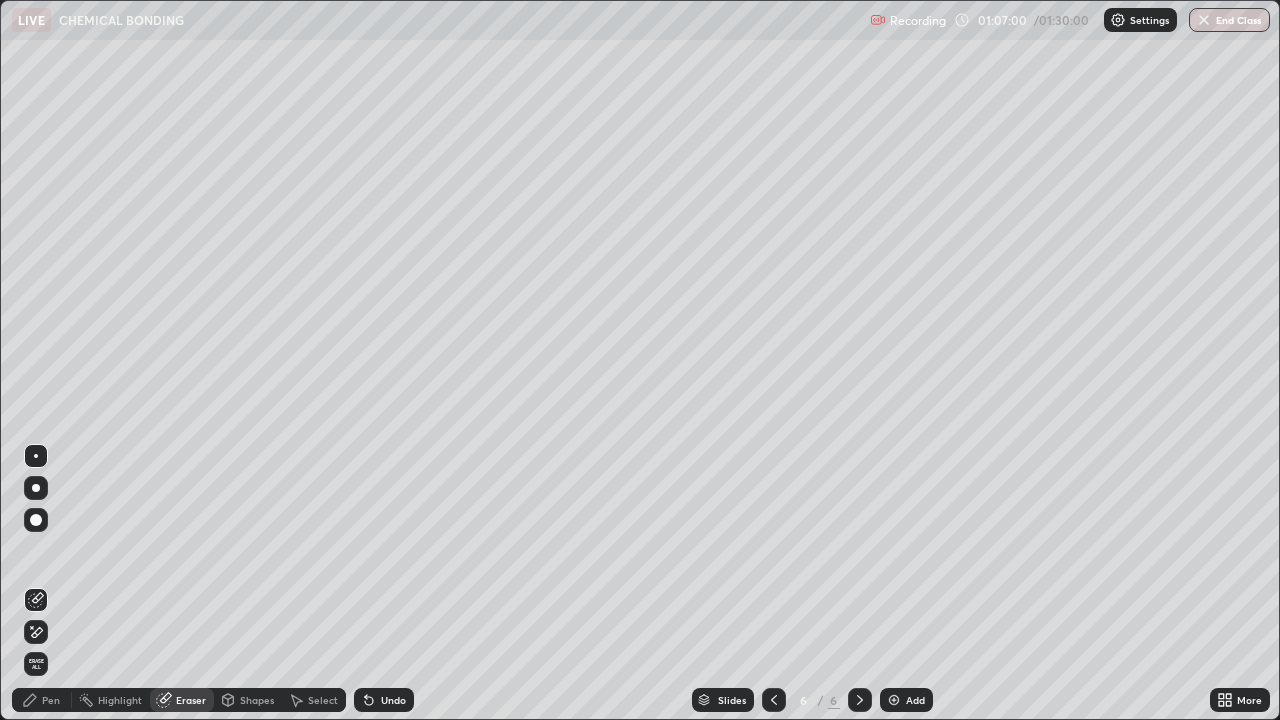 click on "Pen" at bounding box center [42, 700] 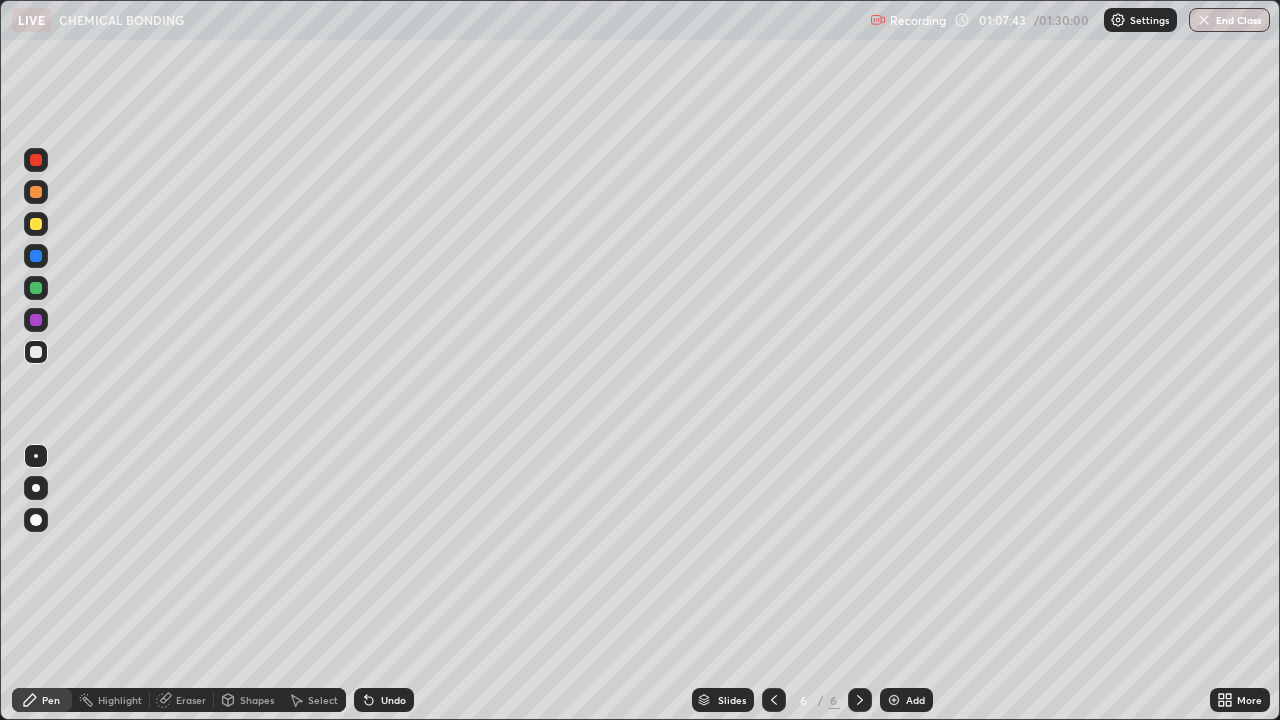 click on "Eraser" at bounding box center [191, 700] 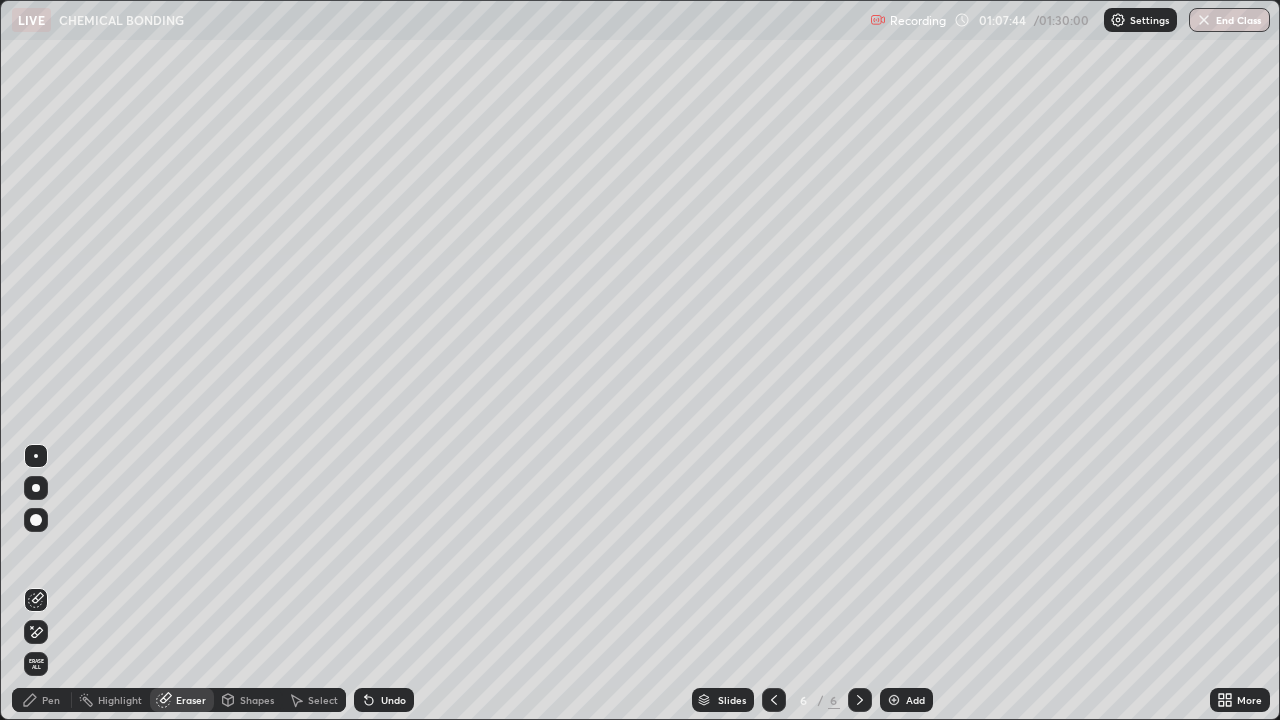 click on "Pen" at bounding box center [51, 700] 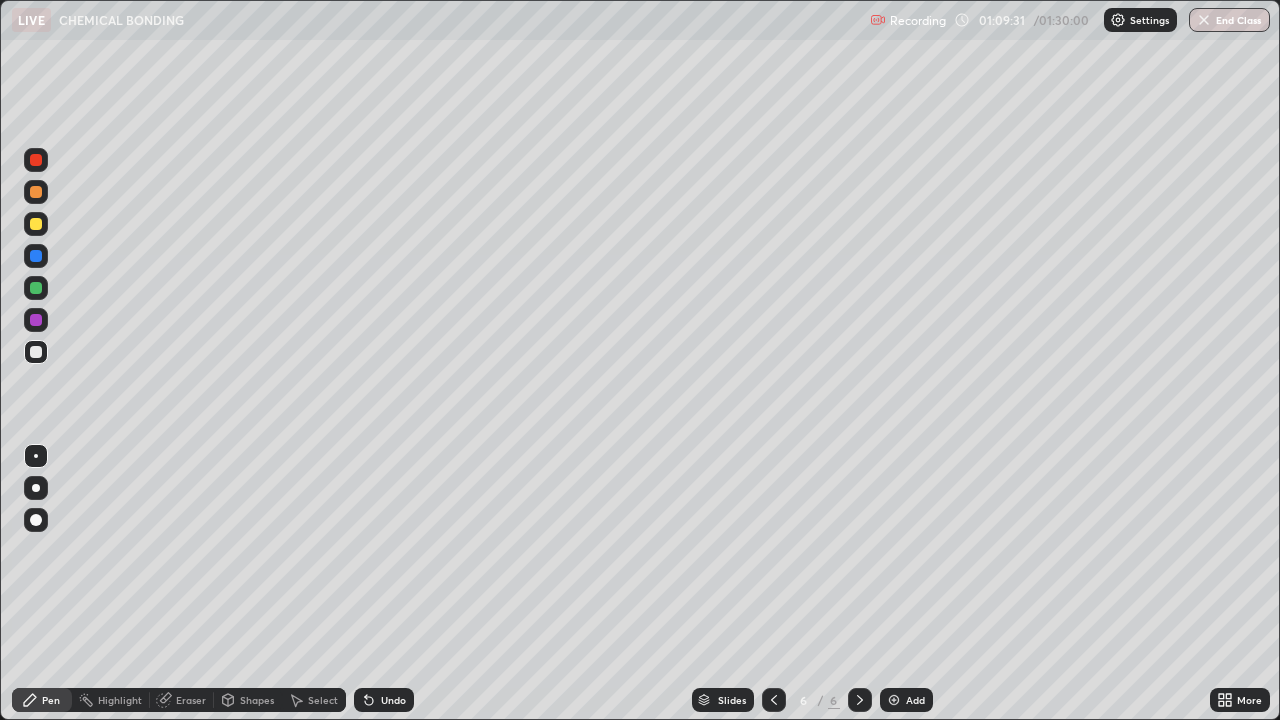 click on "Slides 6 / 6 Add" at bounding box center (812, 700) 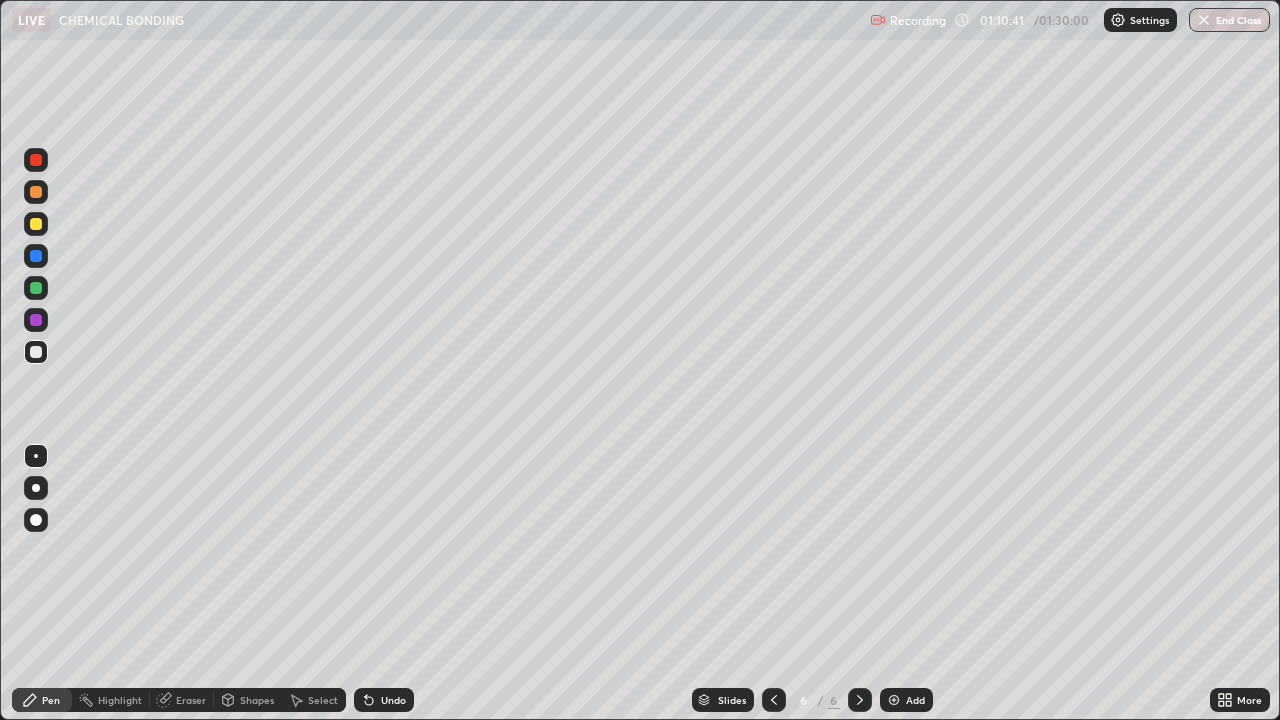 click on "Select" at bounding box center (314, 700) 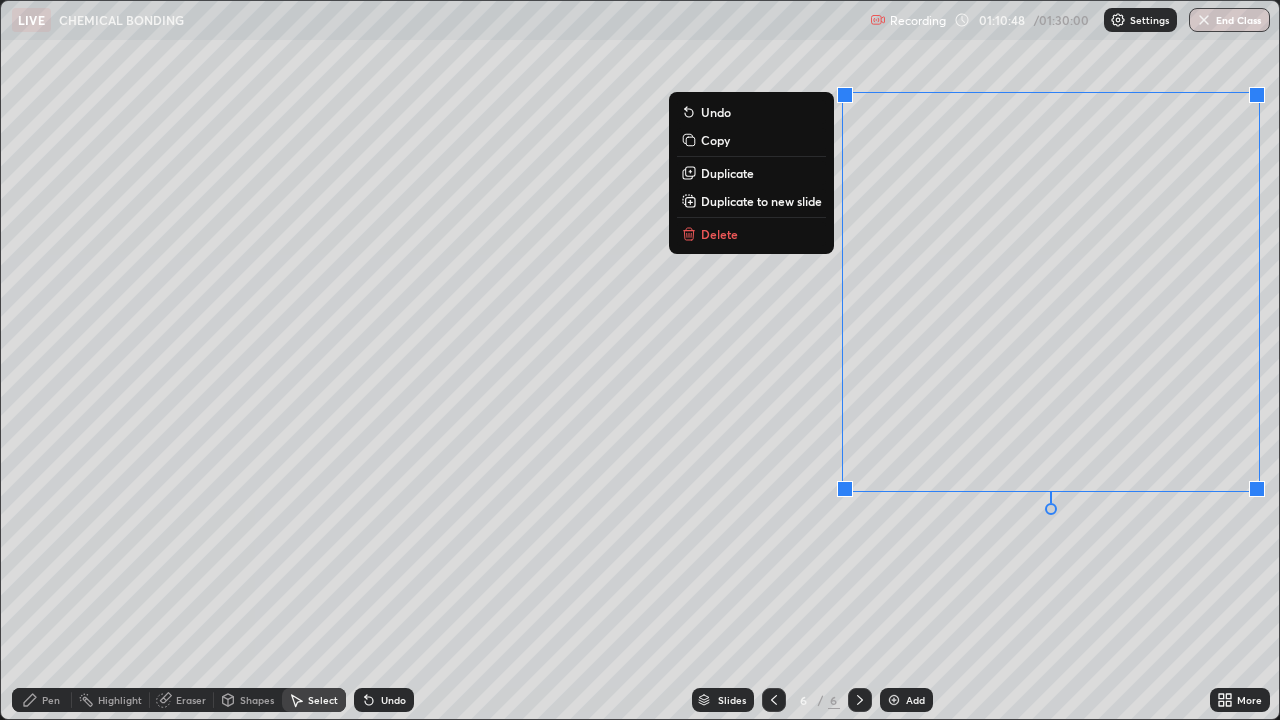 click on "Delete" at bounding box center (719, 234) 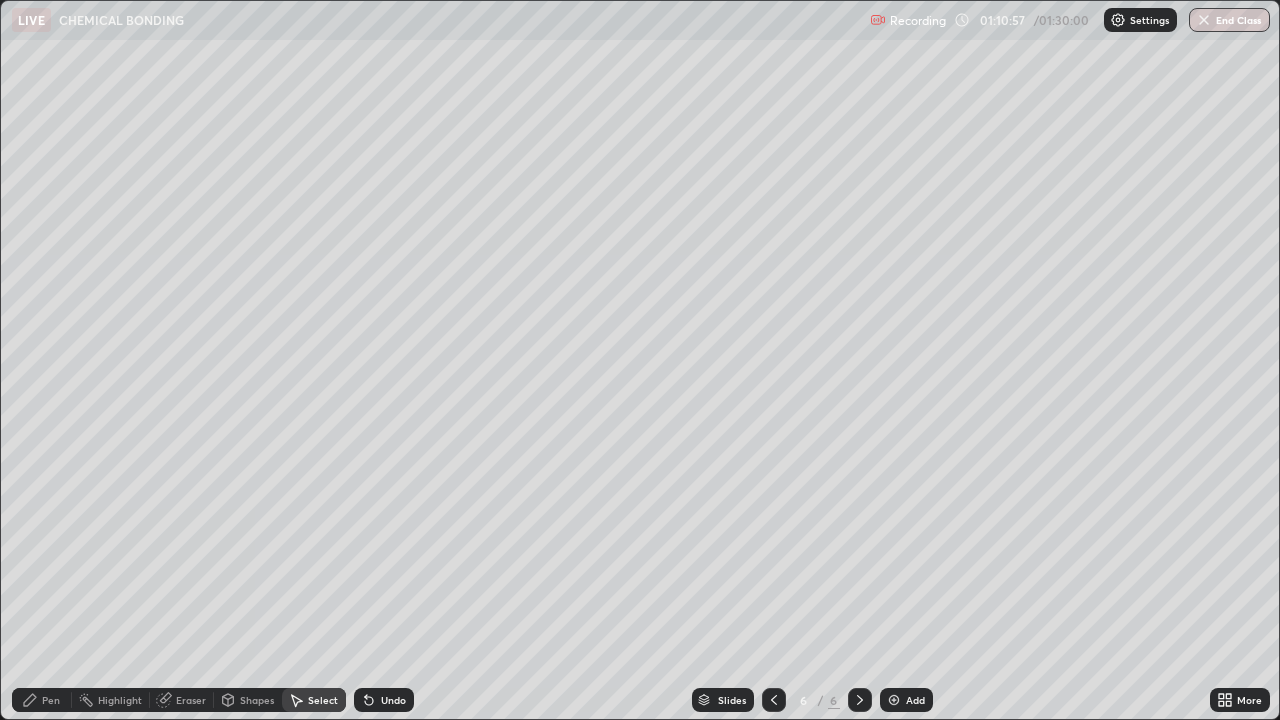 click on "Pen" at bounding box center (51, 700) 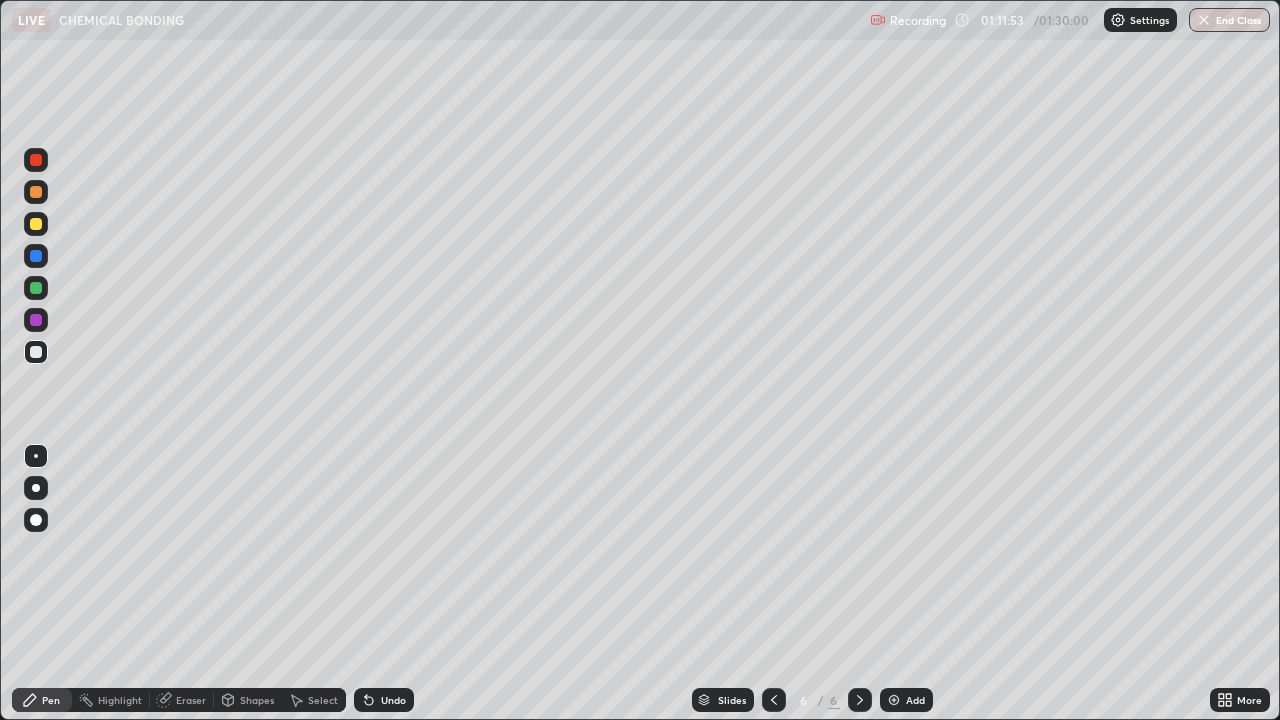 click on "Eraser" at bounding box center [191, 700] 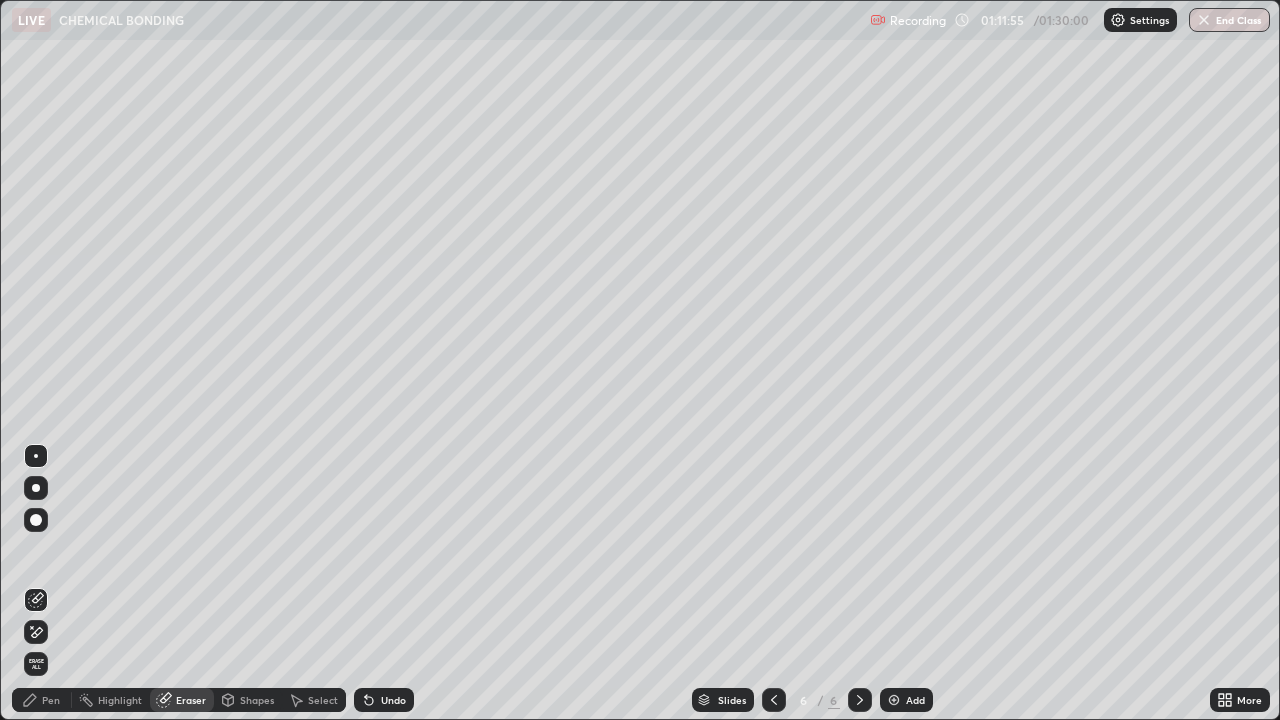 click on "Pen" at bounding box center (42, 700) 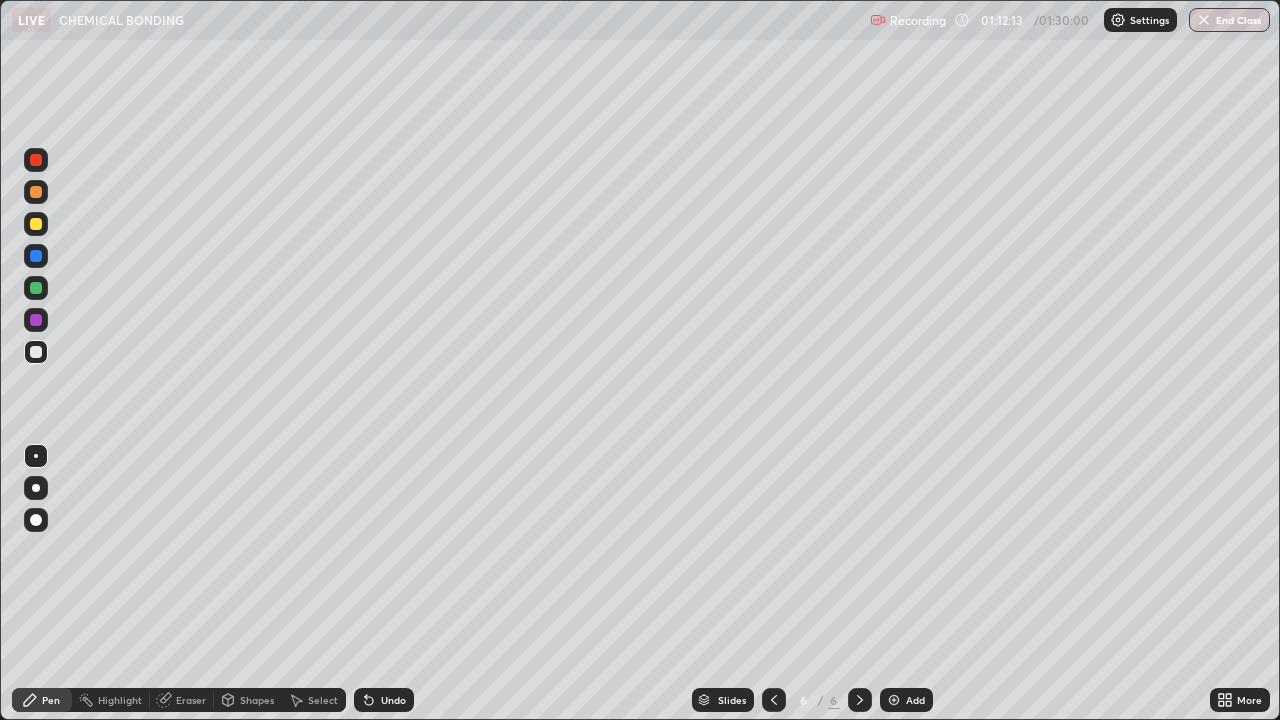 click on "Eraser" at bounding box center [182, 700] 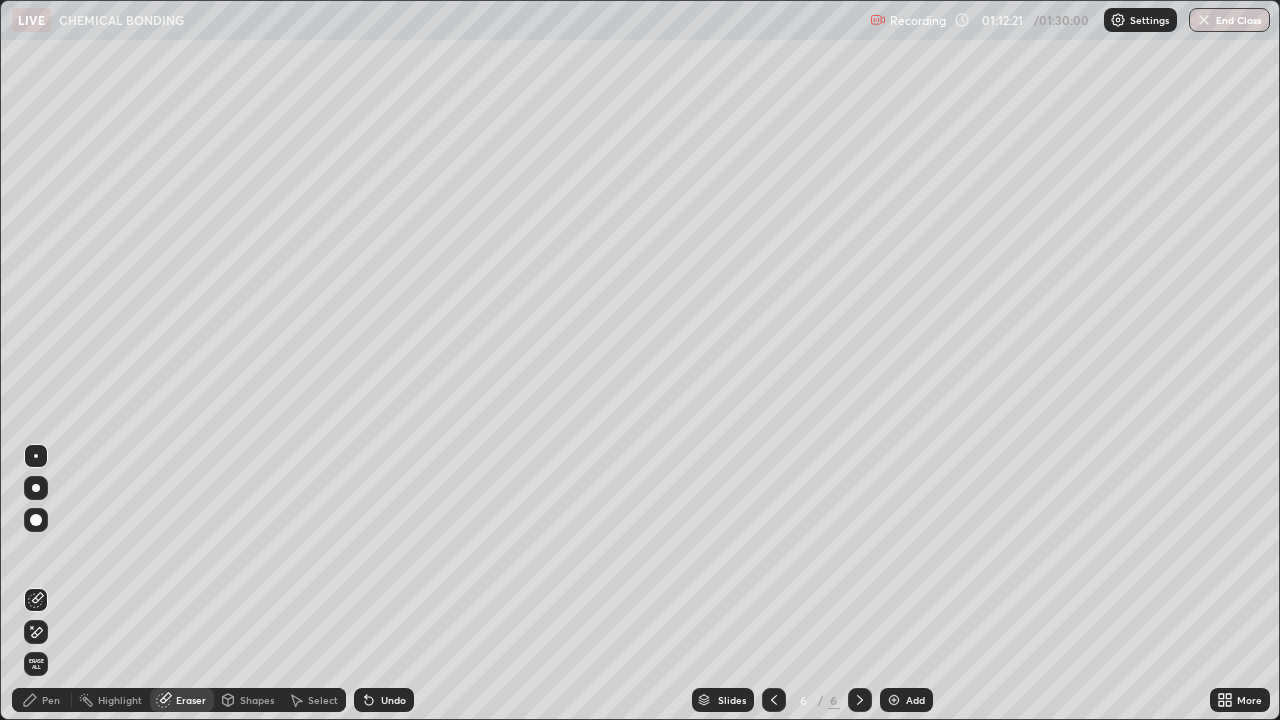 click at bounding box center [36, 520] 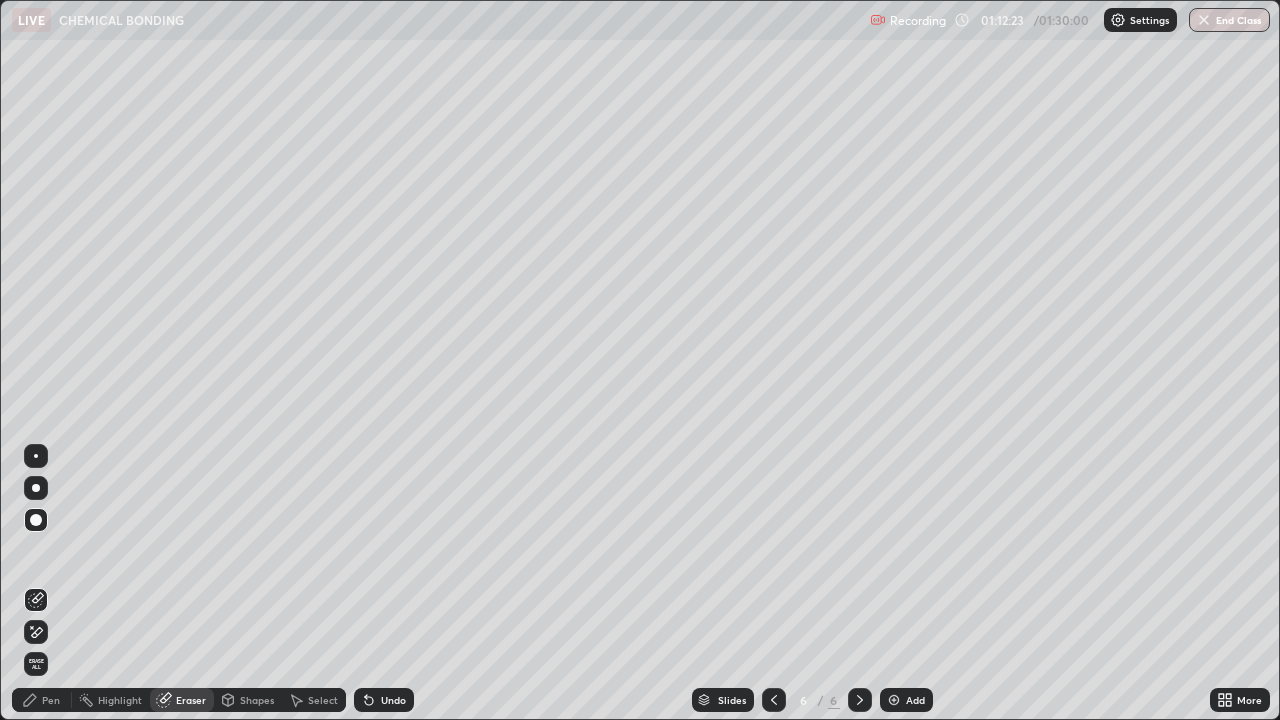 click on "Pen" at bounding box center (42, 700) 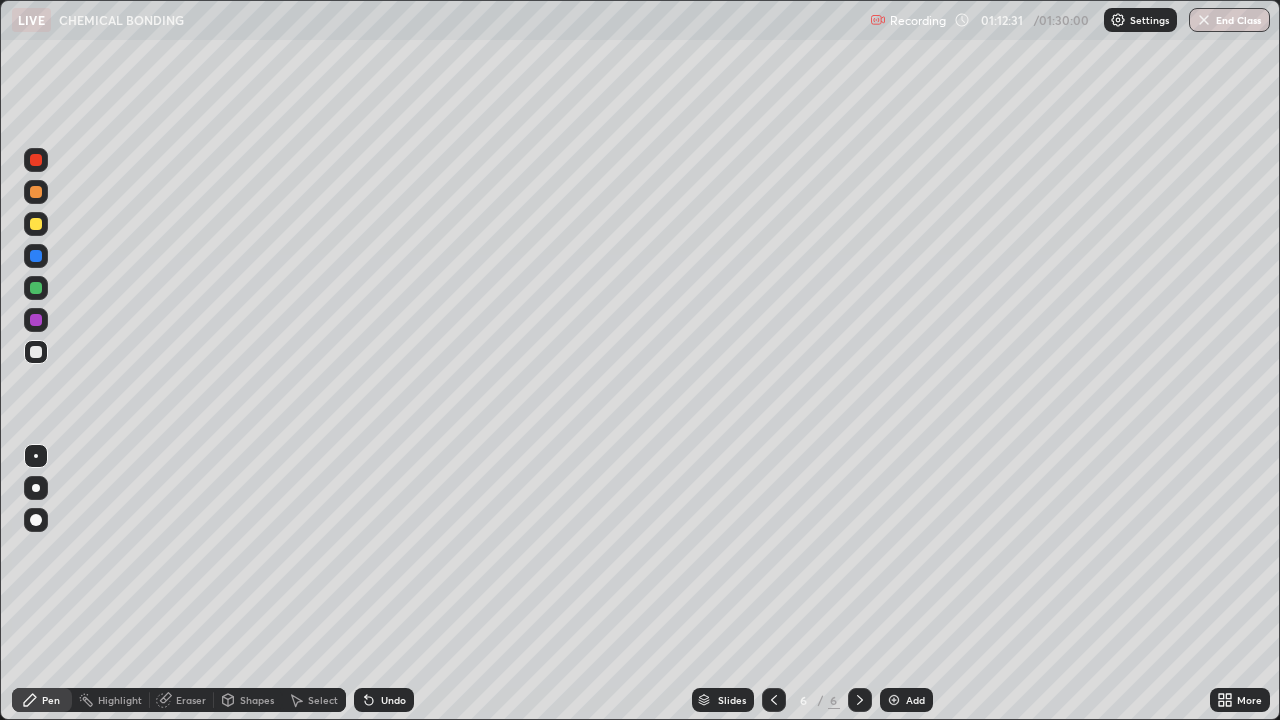 click on "Select" at bounding box center (323, 700) 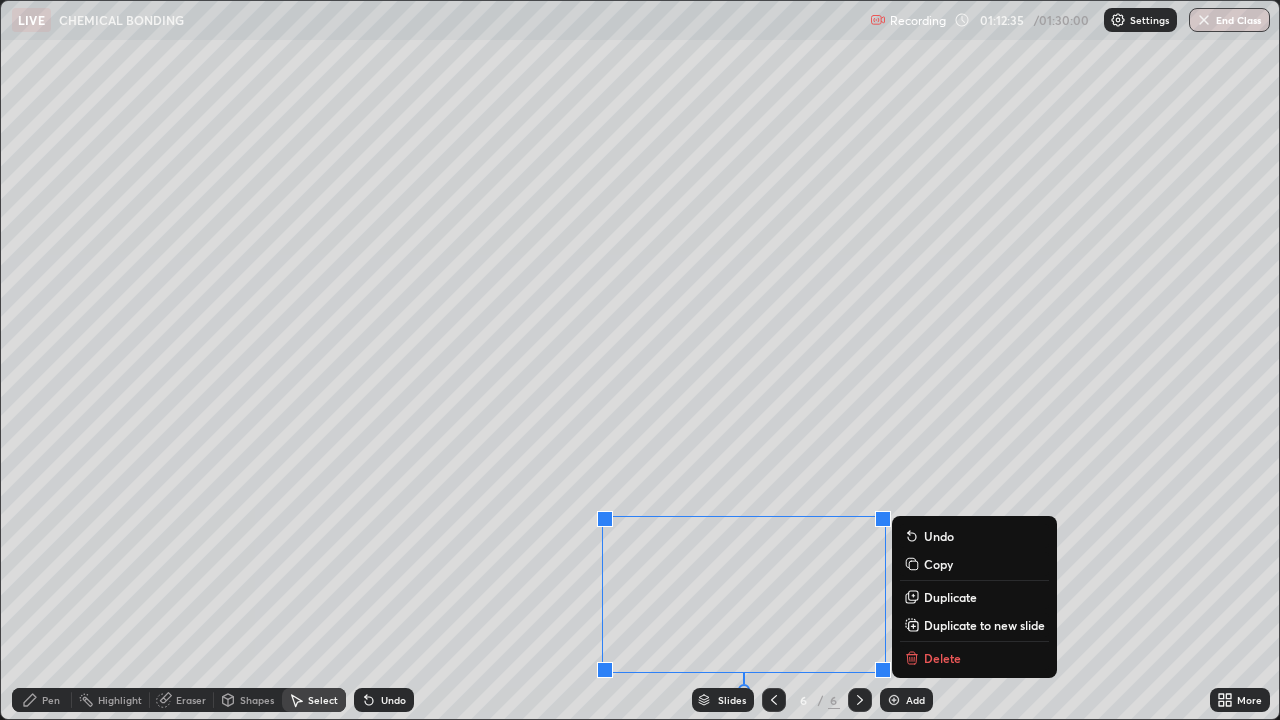 click on "Delete" at bounding box center [942, 658] 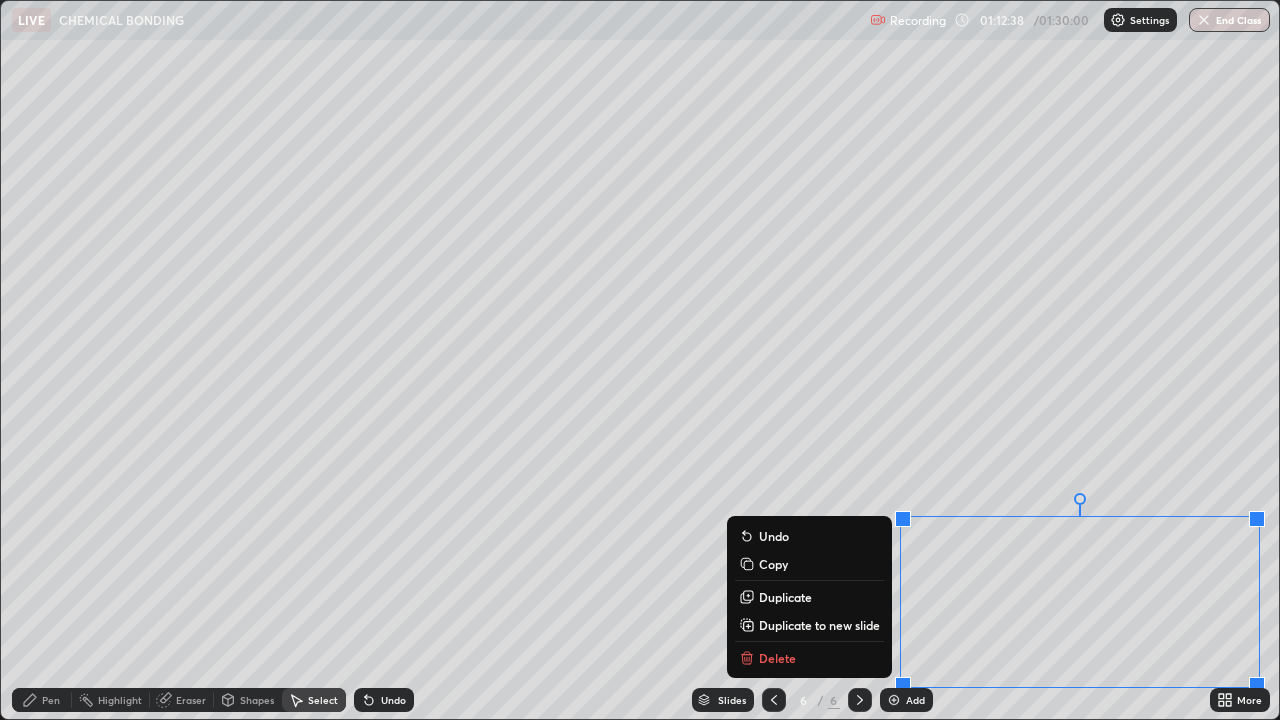 click on "Delete" at bounding box center [777, 658] 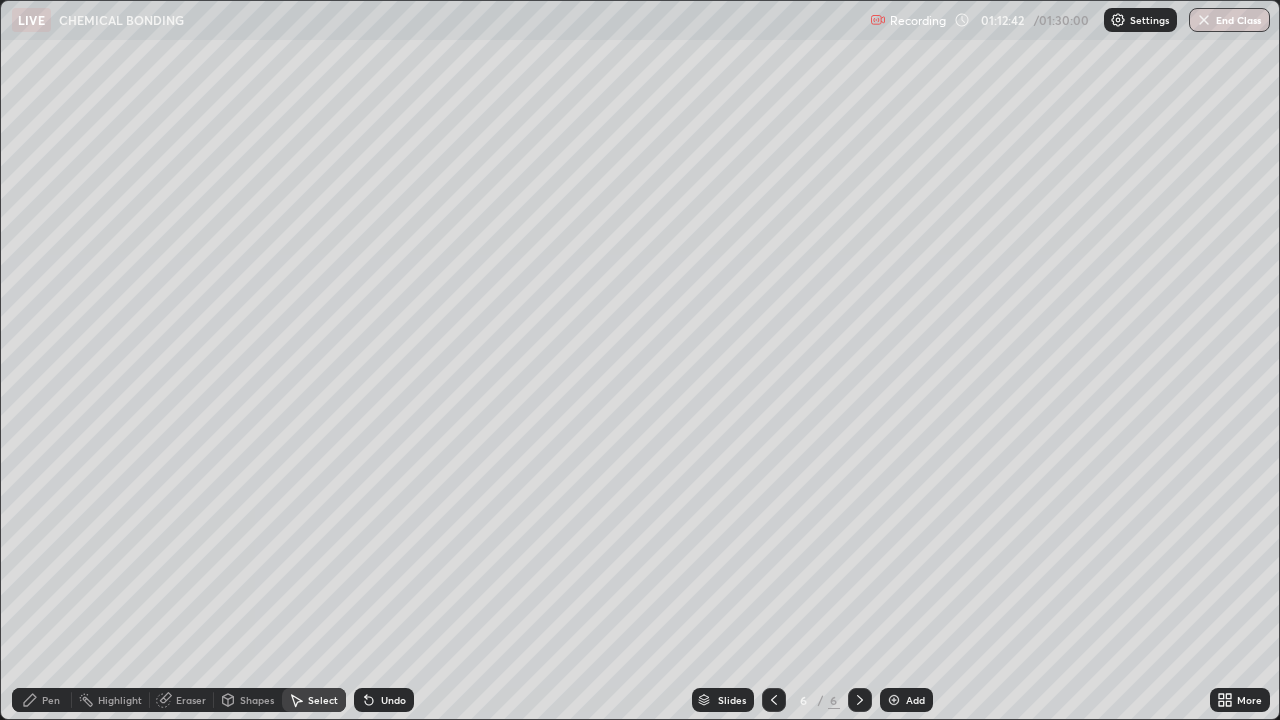 click on "Pen" at bounding box center [51, 700] 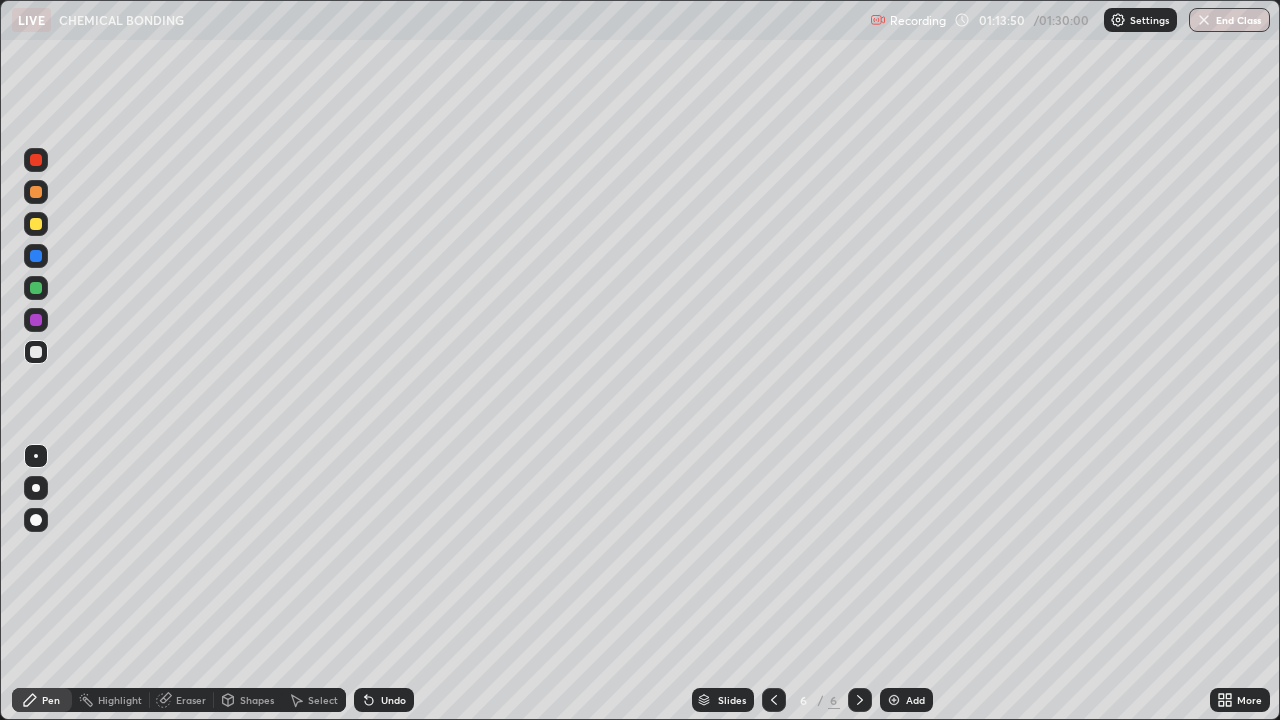 click on "Select" at bounding box center (323, 700) 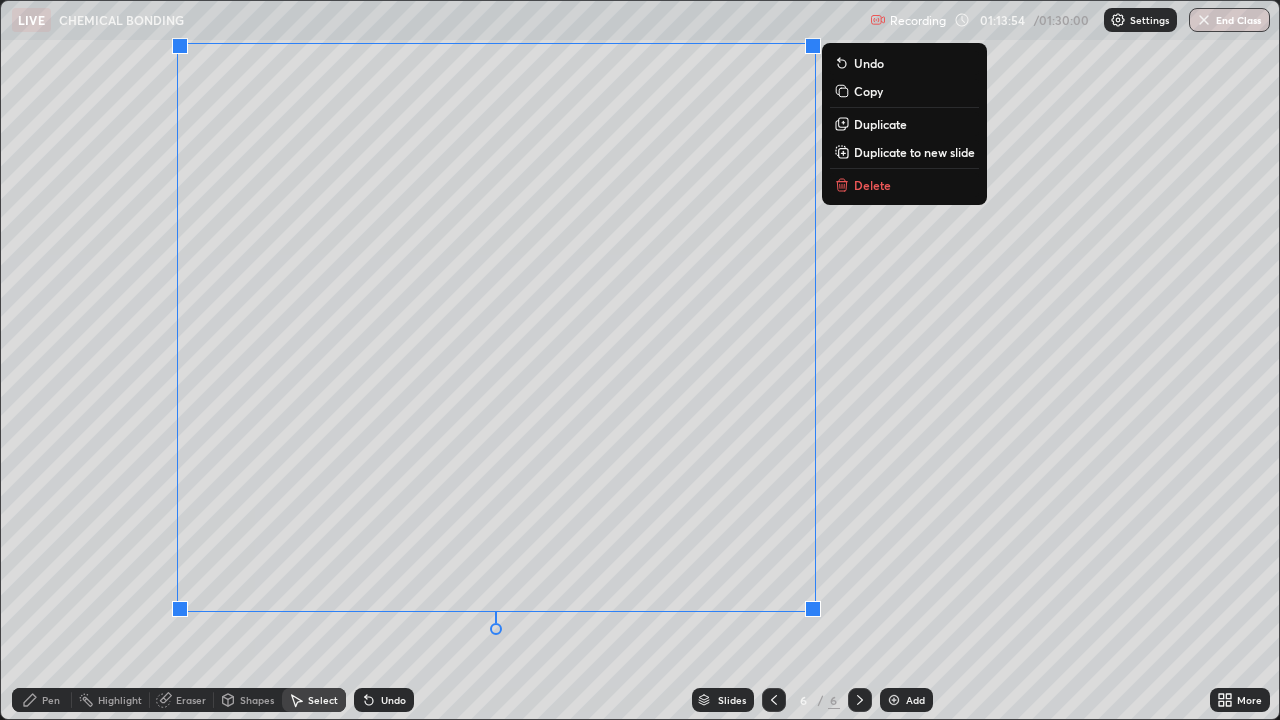 click 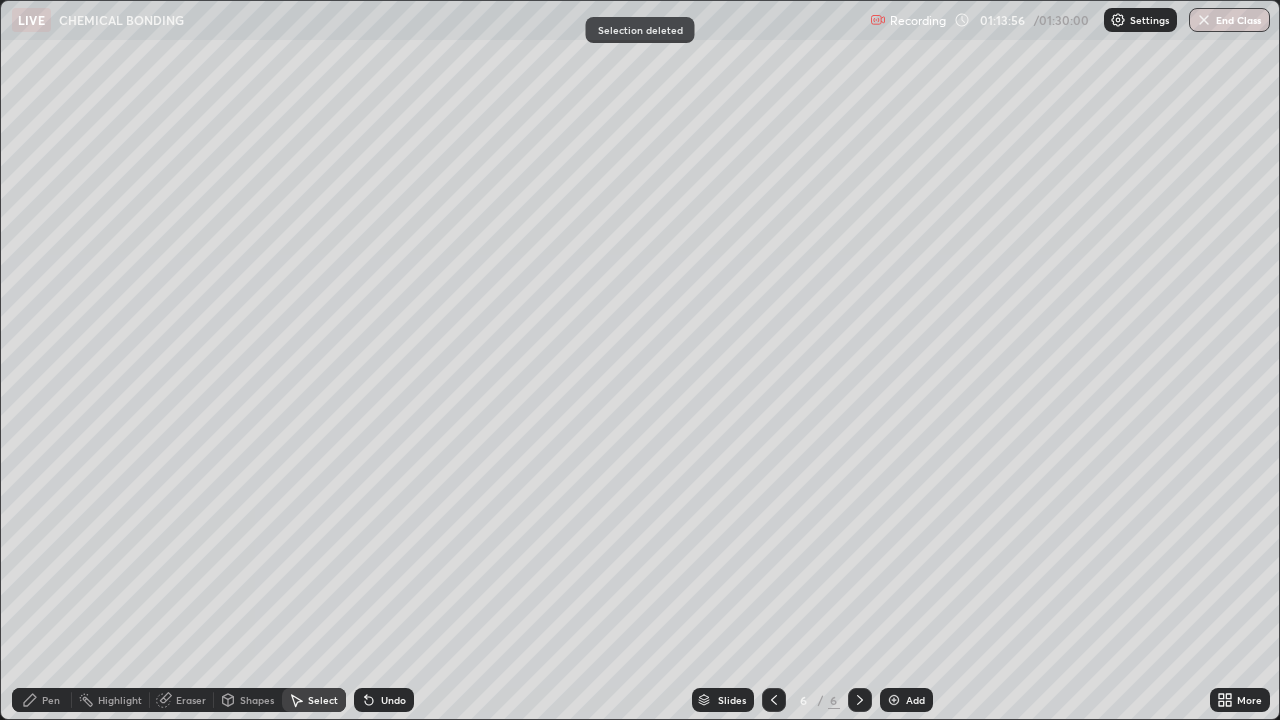 click on "Pen" at bounding box center [51, 700] 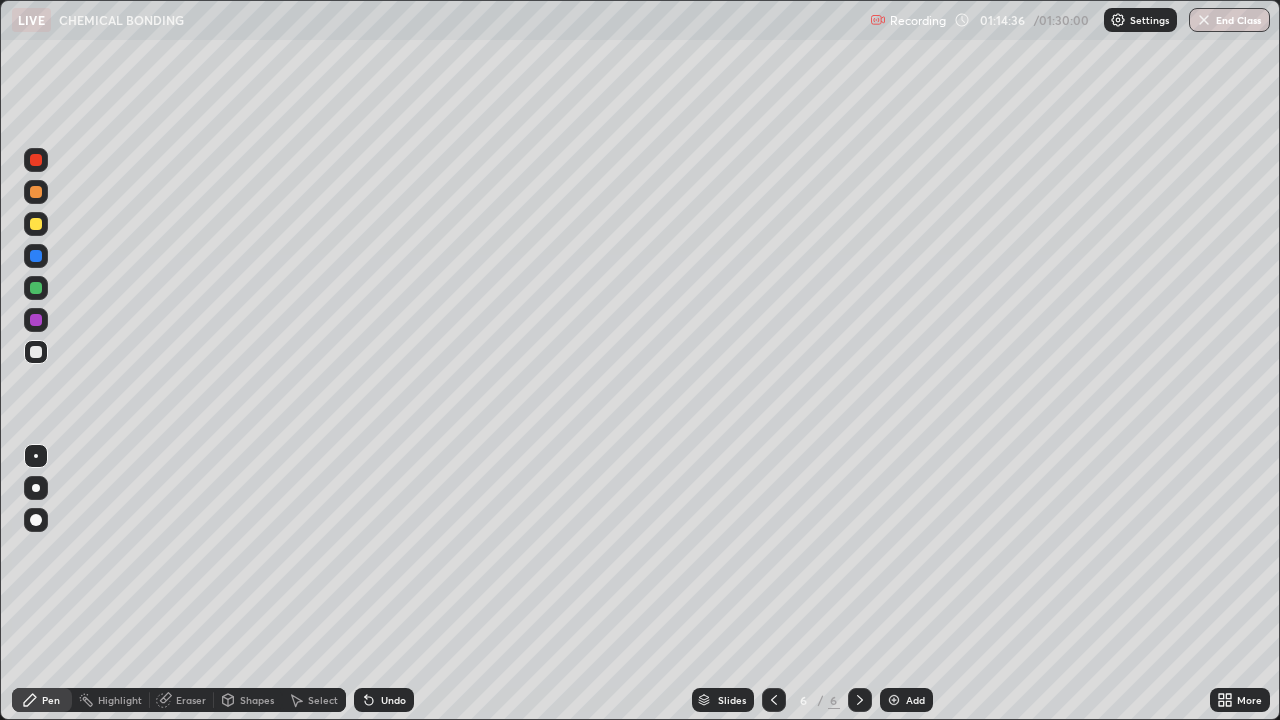 click on "Eraser" at bounding box center (191, 700) 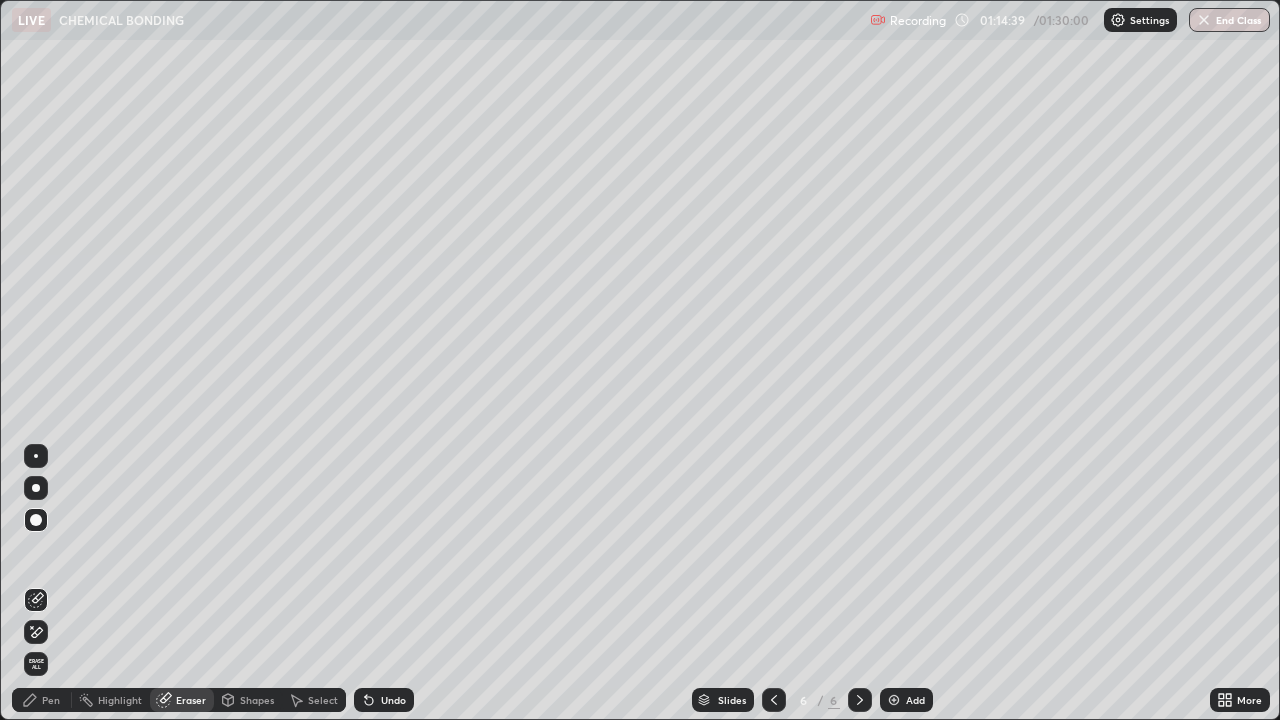 click on "Pen" at bounding box center [42, 700] 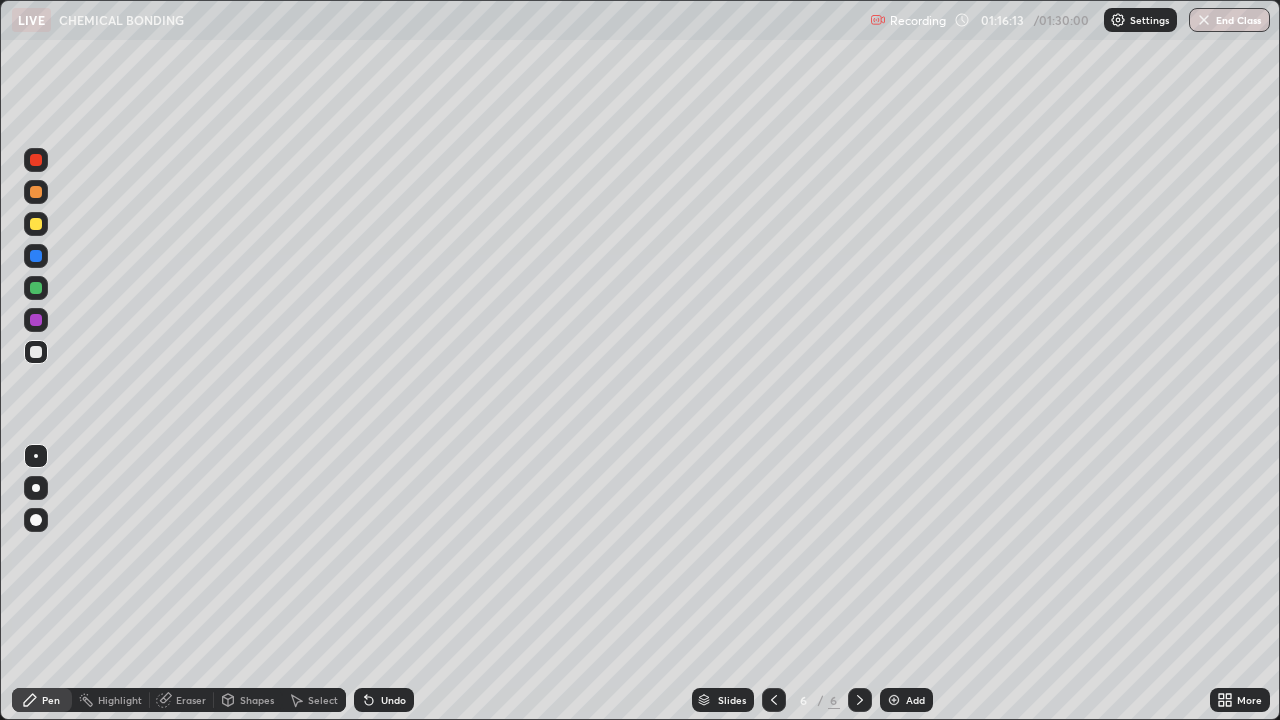 click on "Select" at bounding box center (323, 700) 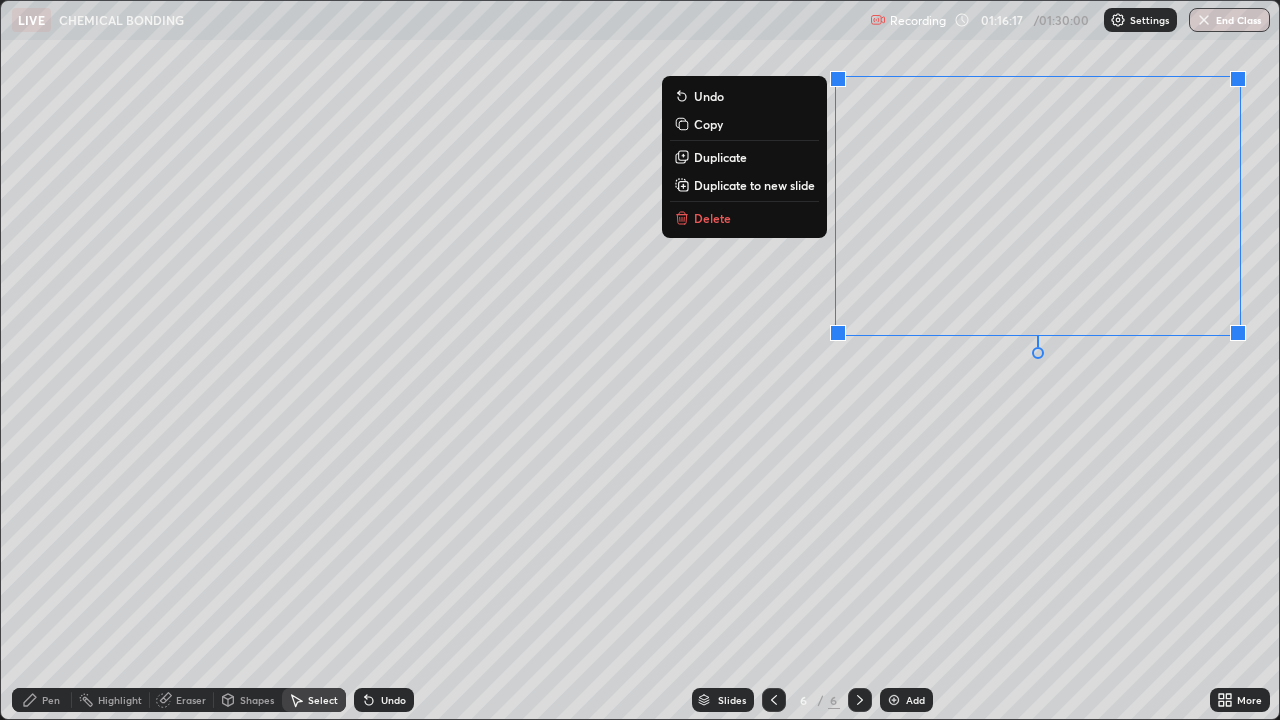 click on "Delete" at bounding box center (712, 218) 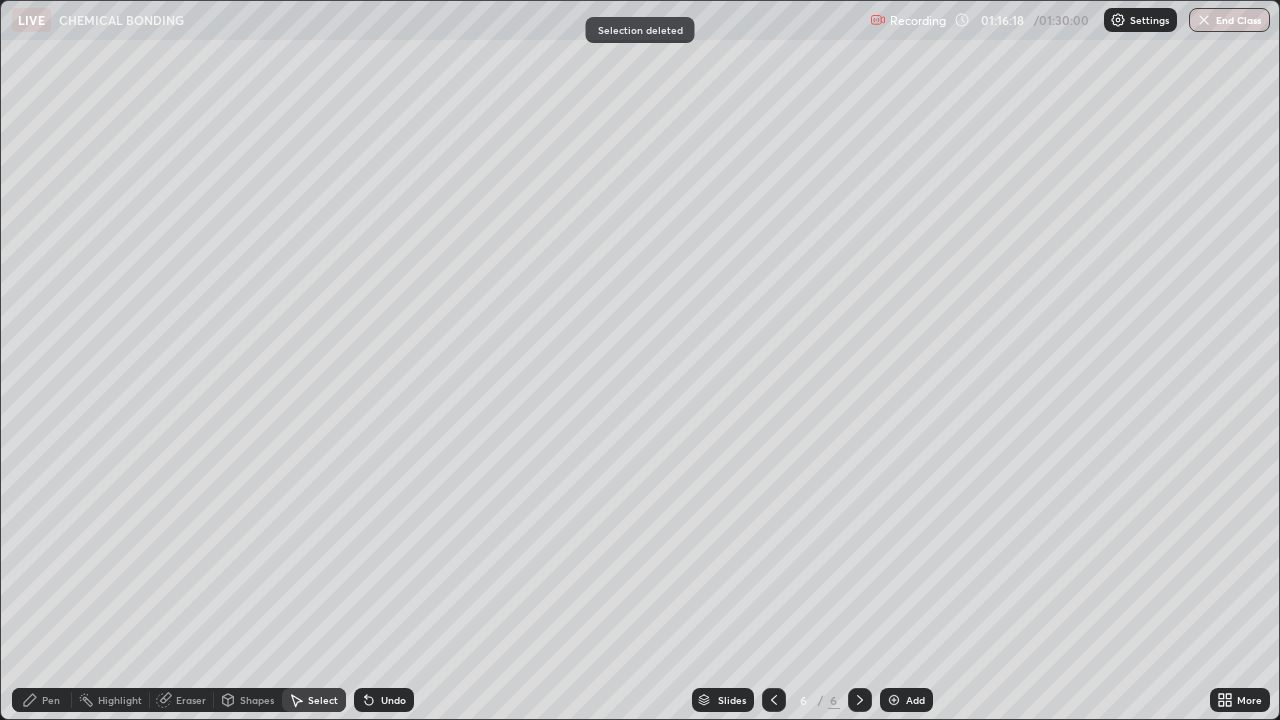 click on "Eraser" at bounding box center [191, 700] 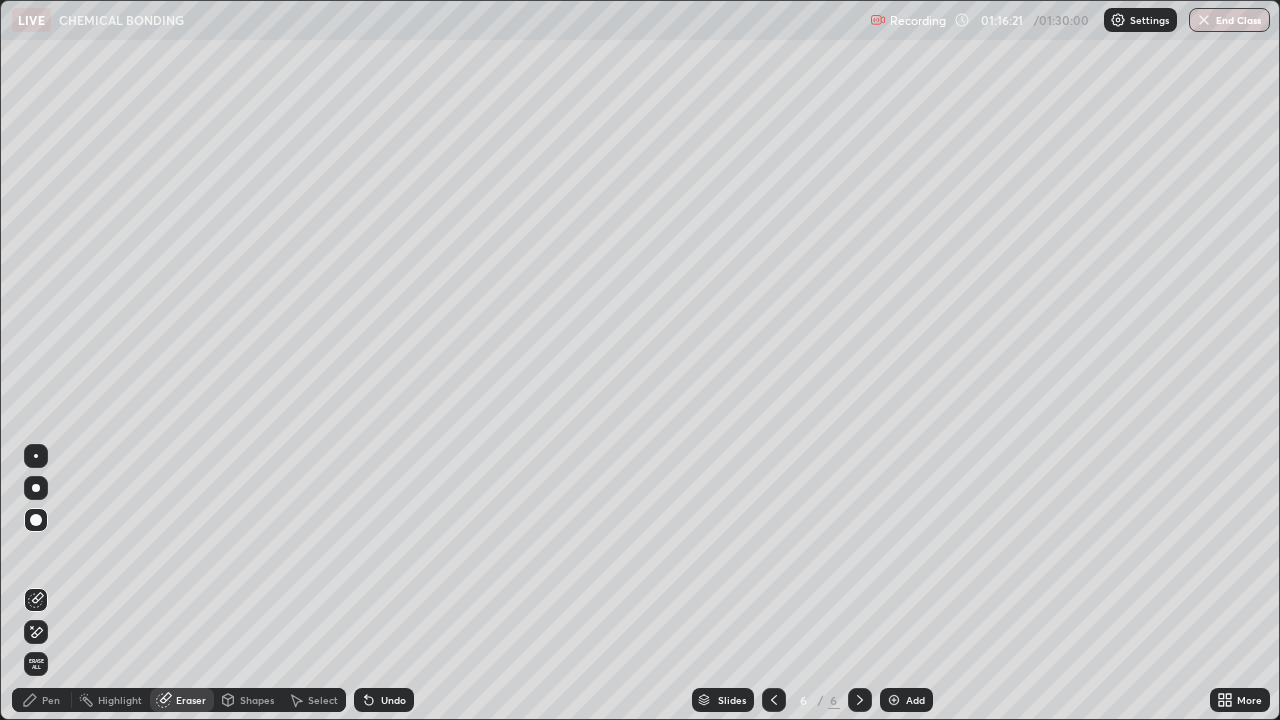 click on "Pen" at bounding box center (51, 700) 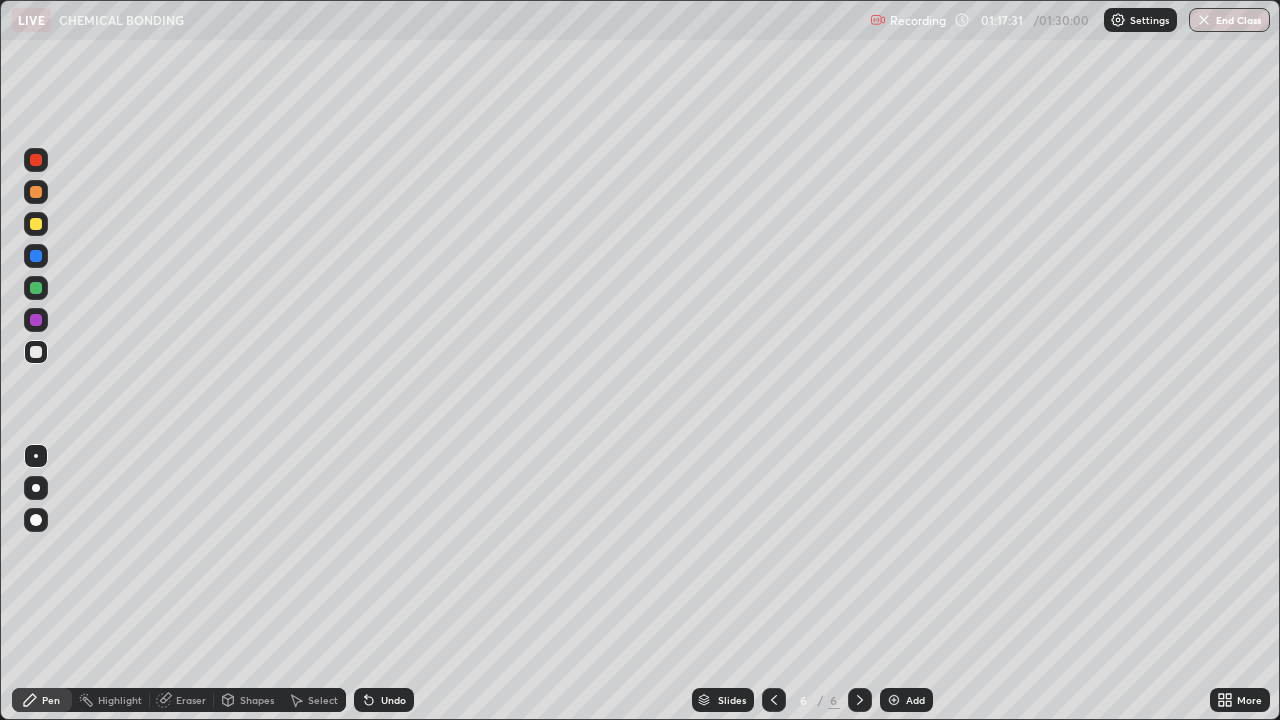 click on "Select" at bounding box center (323, 700) 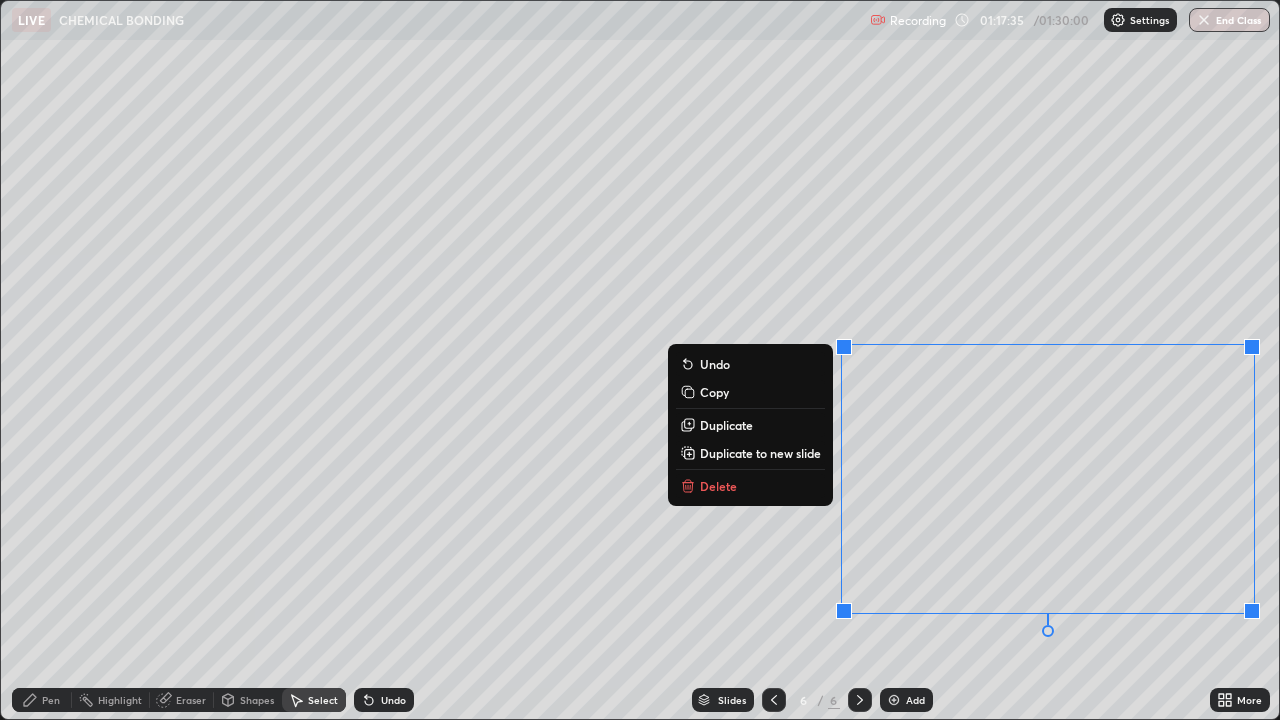 click on "Delete" at bounding box center [750, 486] 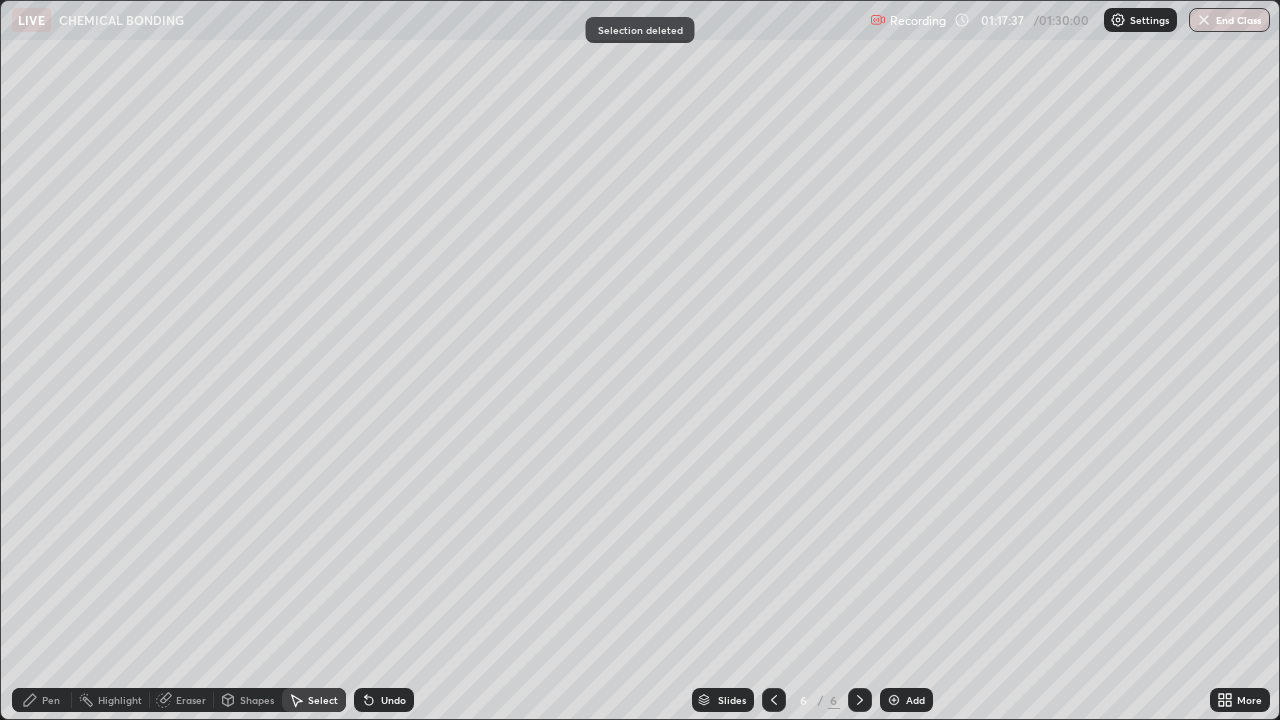 click on "Eraser" at bounding box center (191, 700) 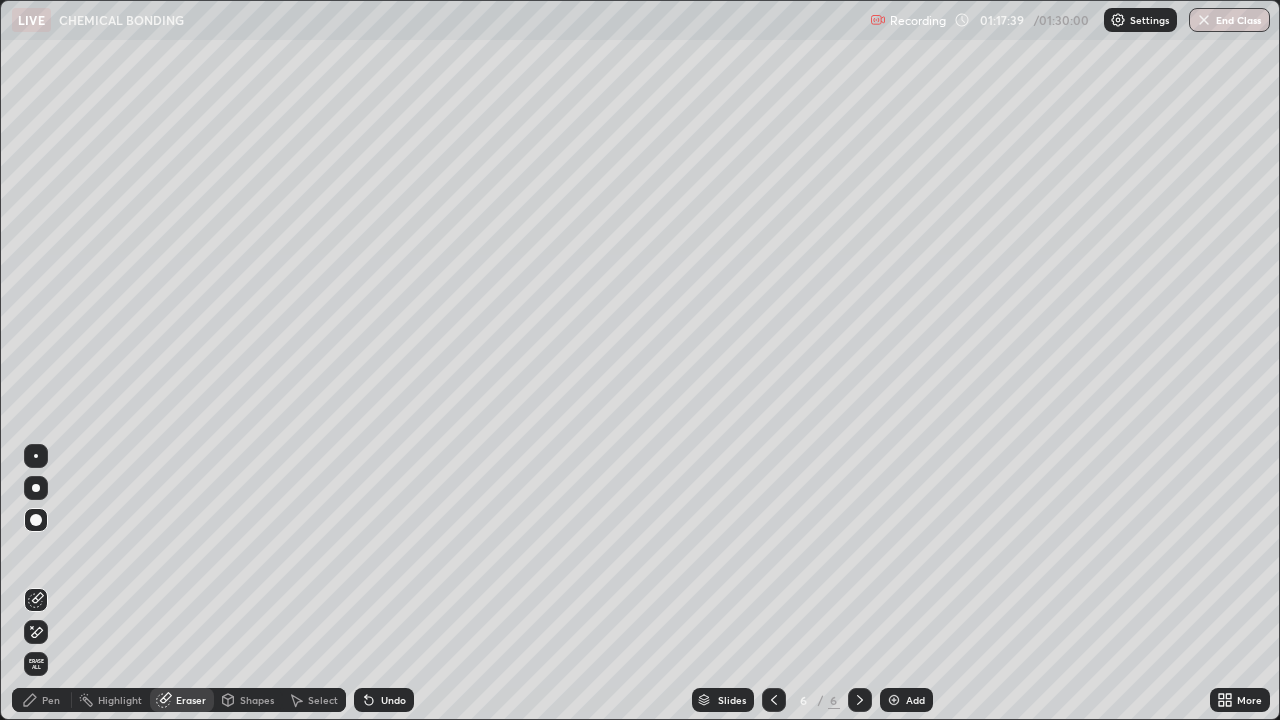 click on "Pen" at bounding box center (42, 700) 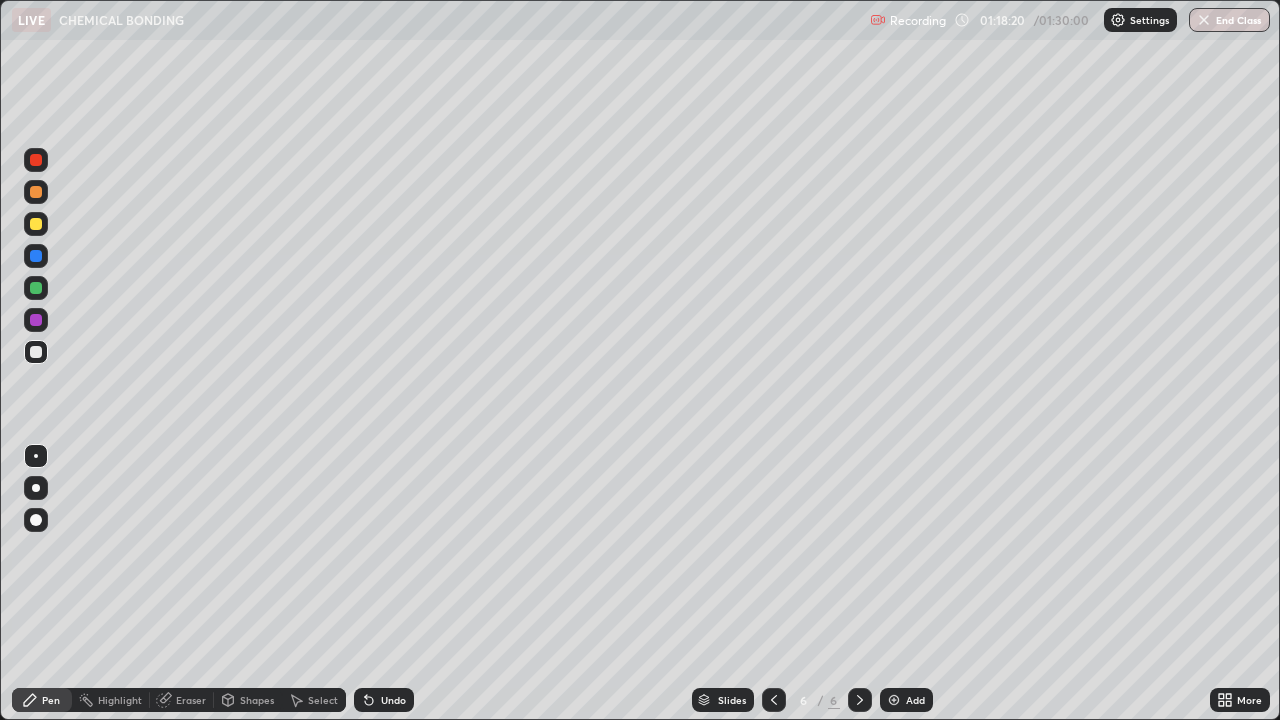 click on "Select" at bounding box center [323, 700] 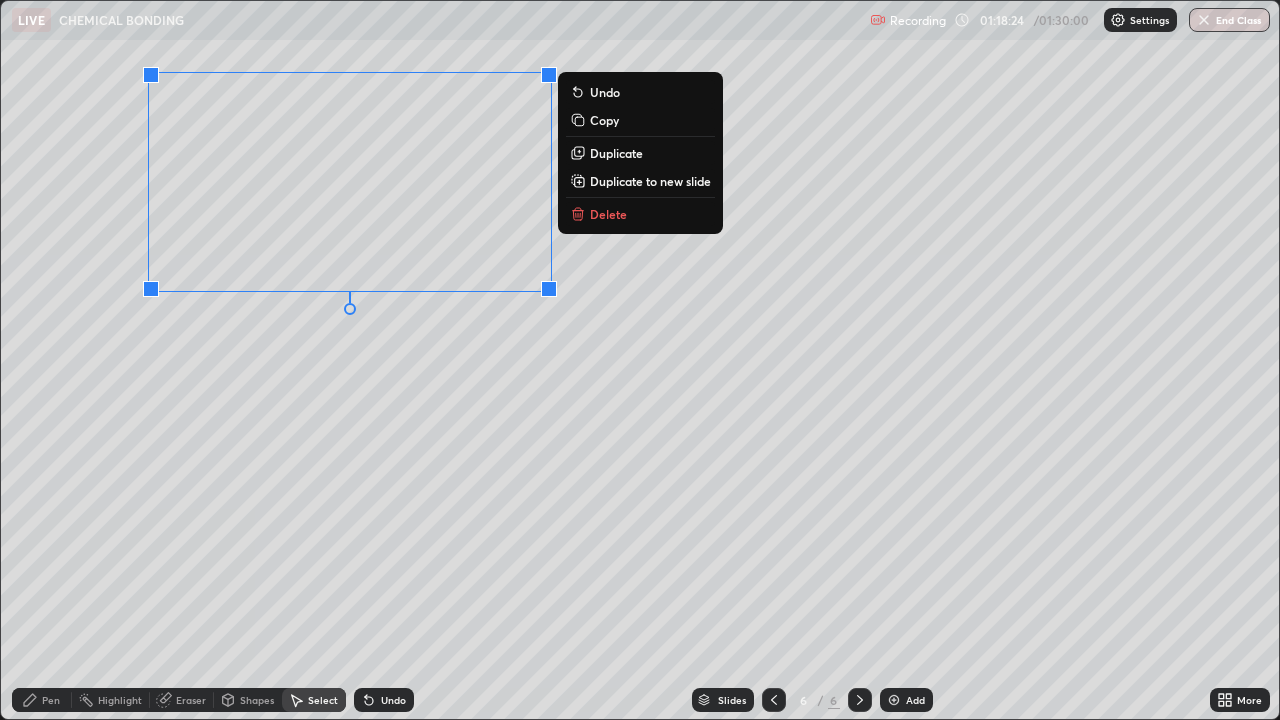 click on "Delete" at bounding box center [608, 214] 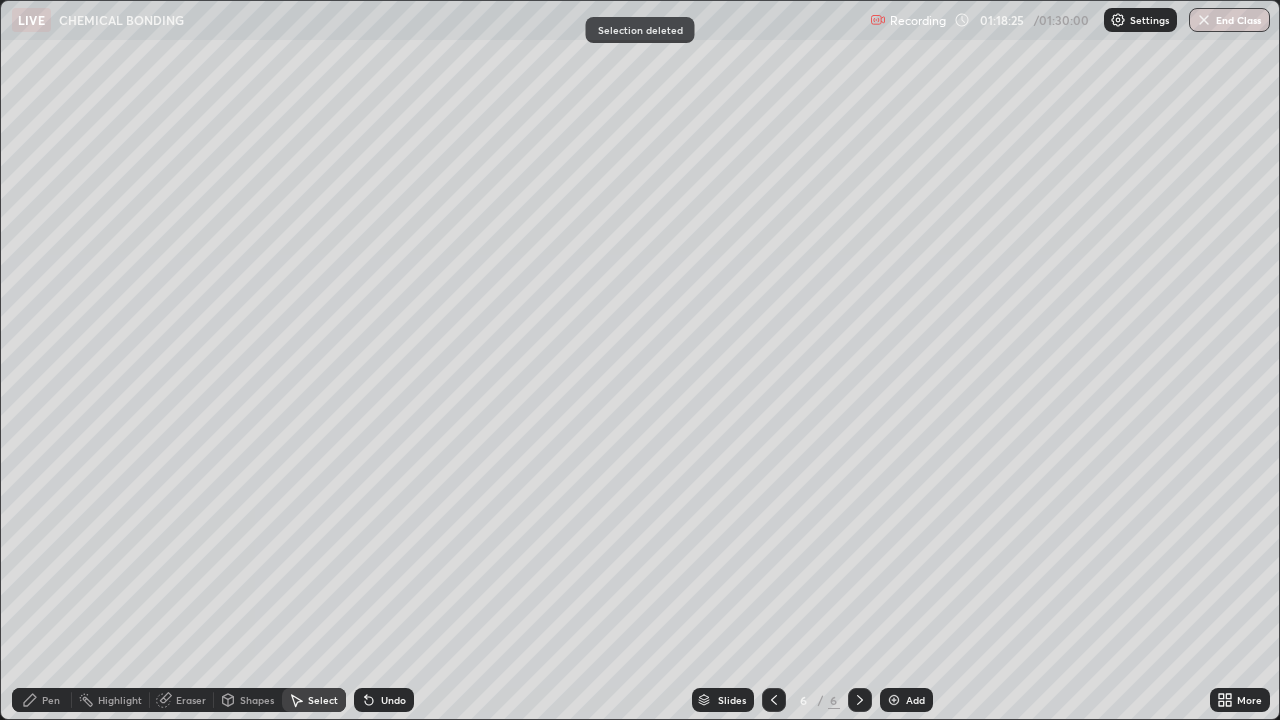 click on "Pen" at bounding box center [42, 700] 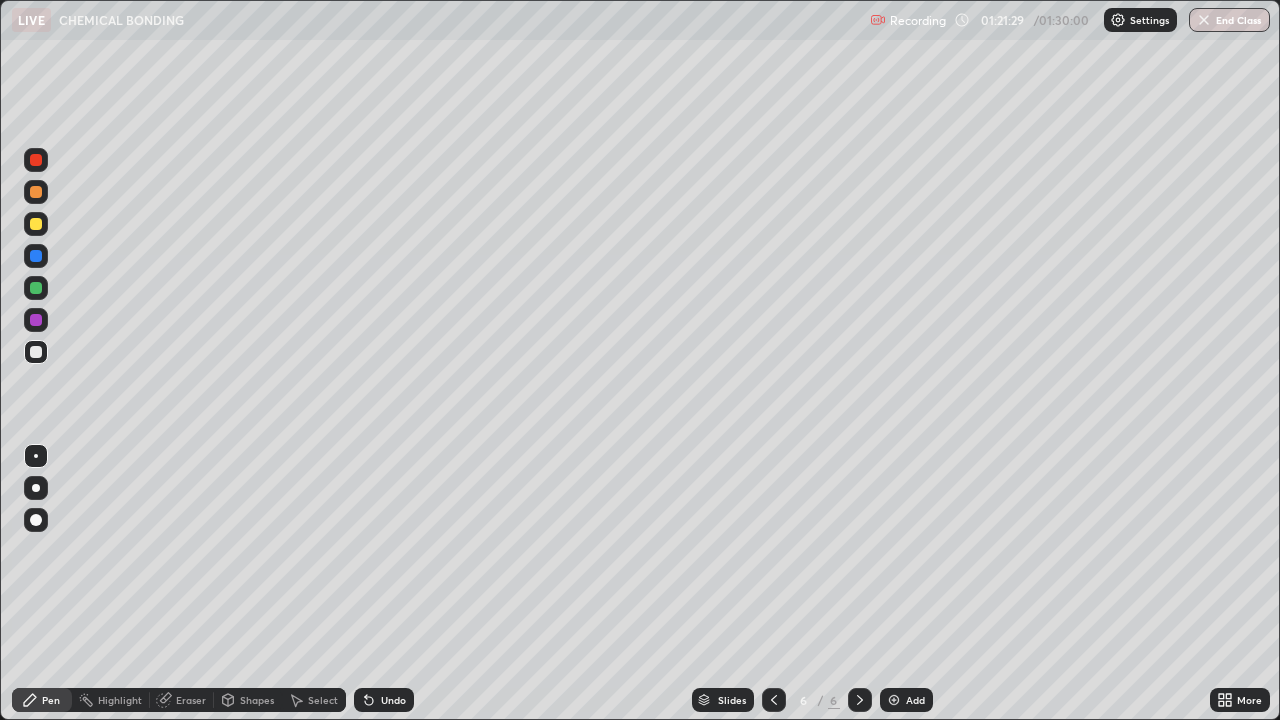 click on "Select" at bounding box center [314, 700] 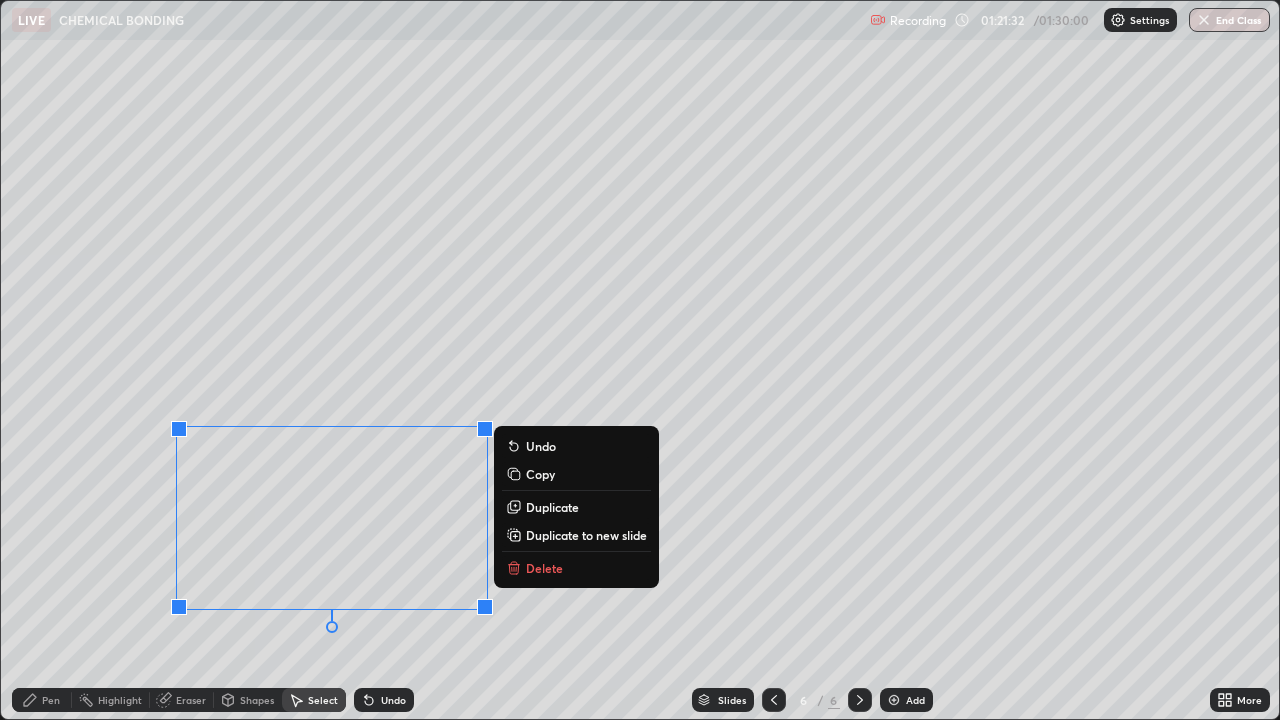 click on "Delete" at bounding box center (544, 568) 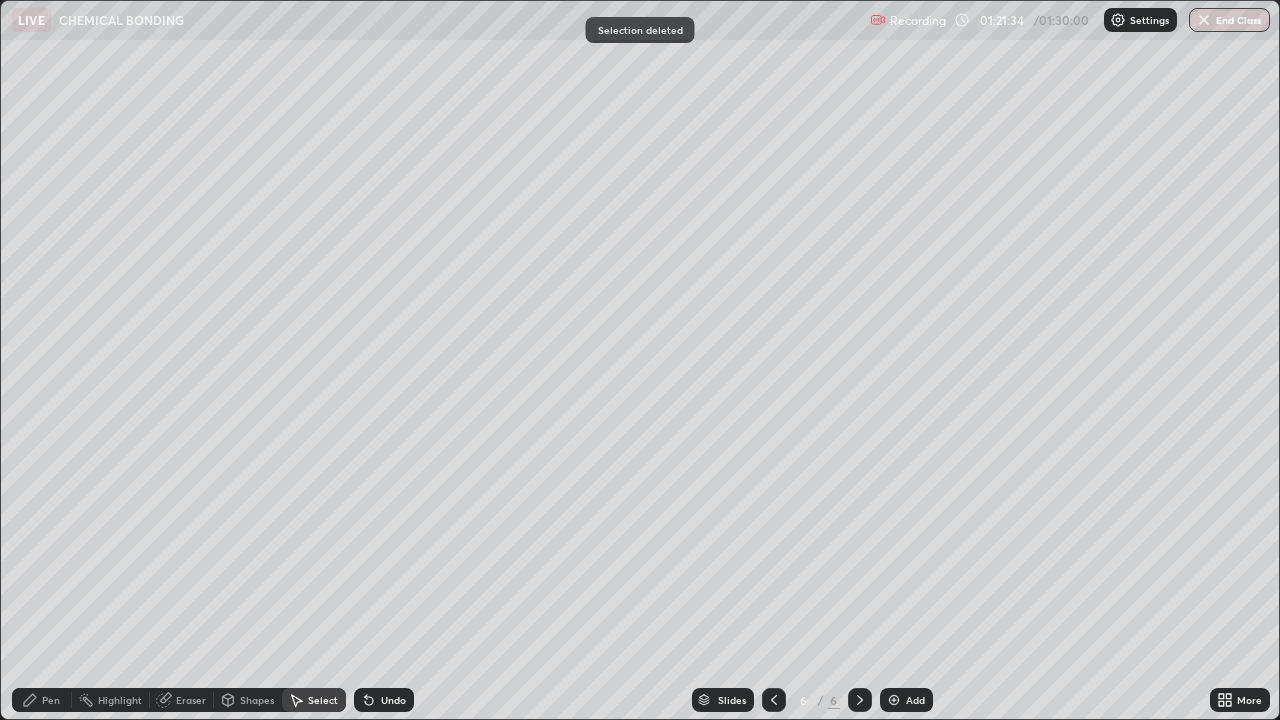 click on "Eraser" at bounding box center [191, 700] 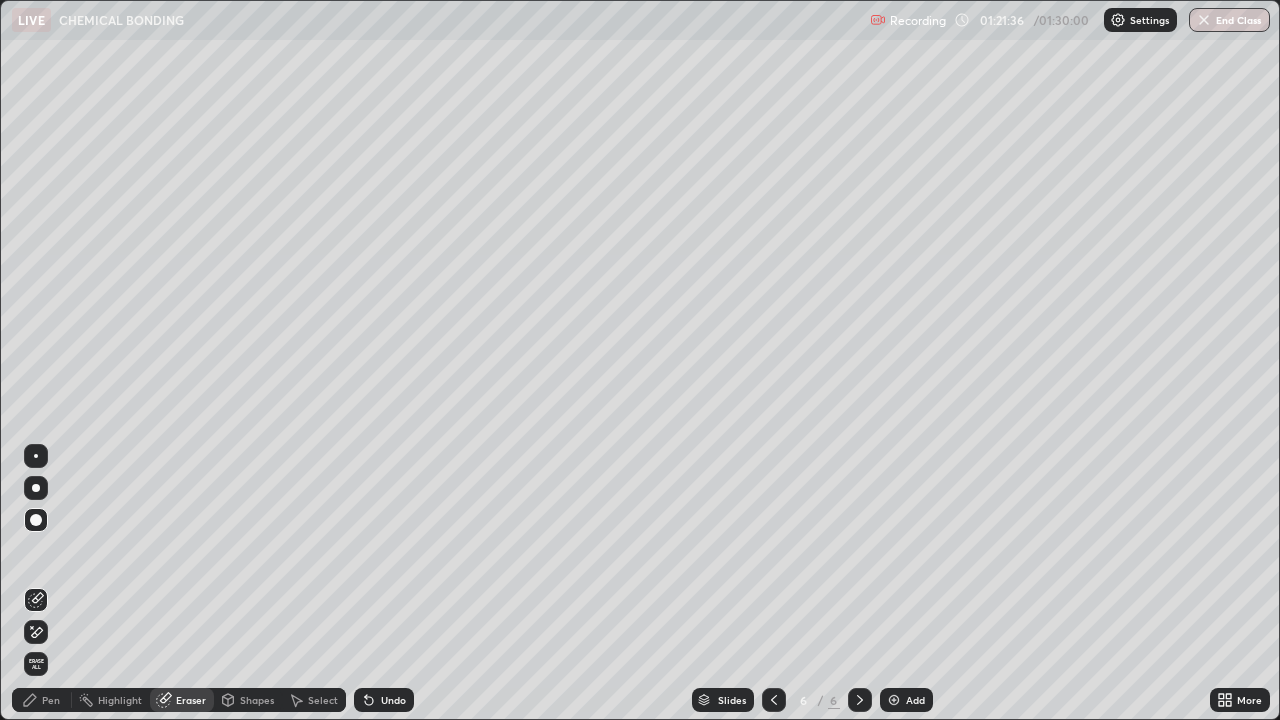 click on "Pen" at bounding box center (42, 700) 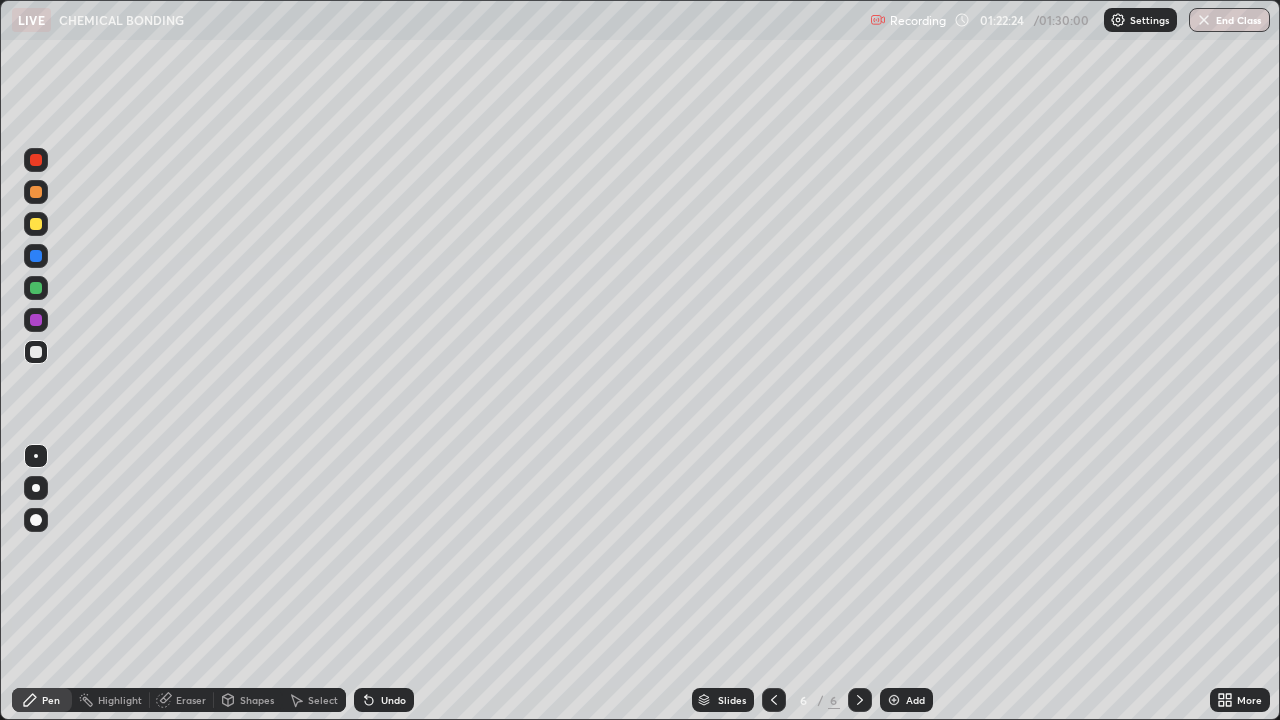 click on "Eraser" at bounding box center (191, 700) 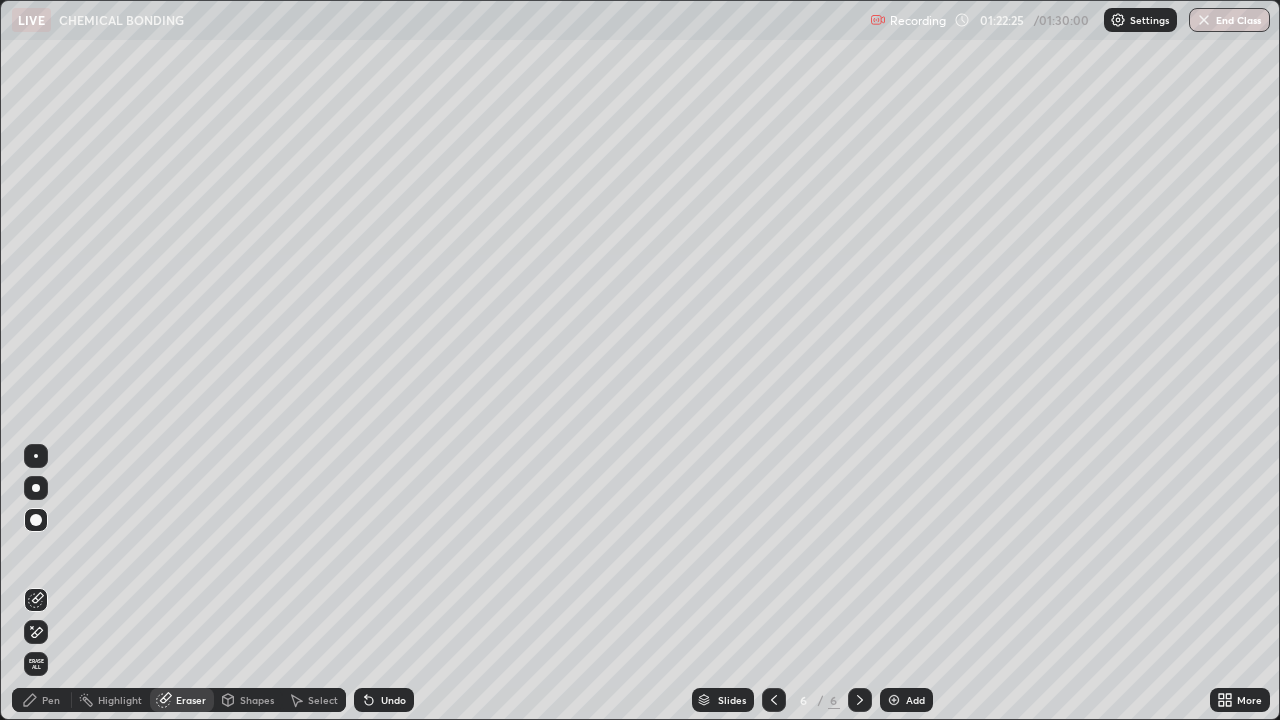 click on "Pen" at bounding box center [51, 700] 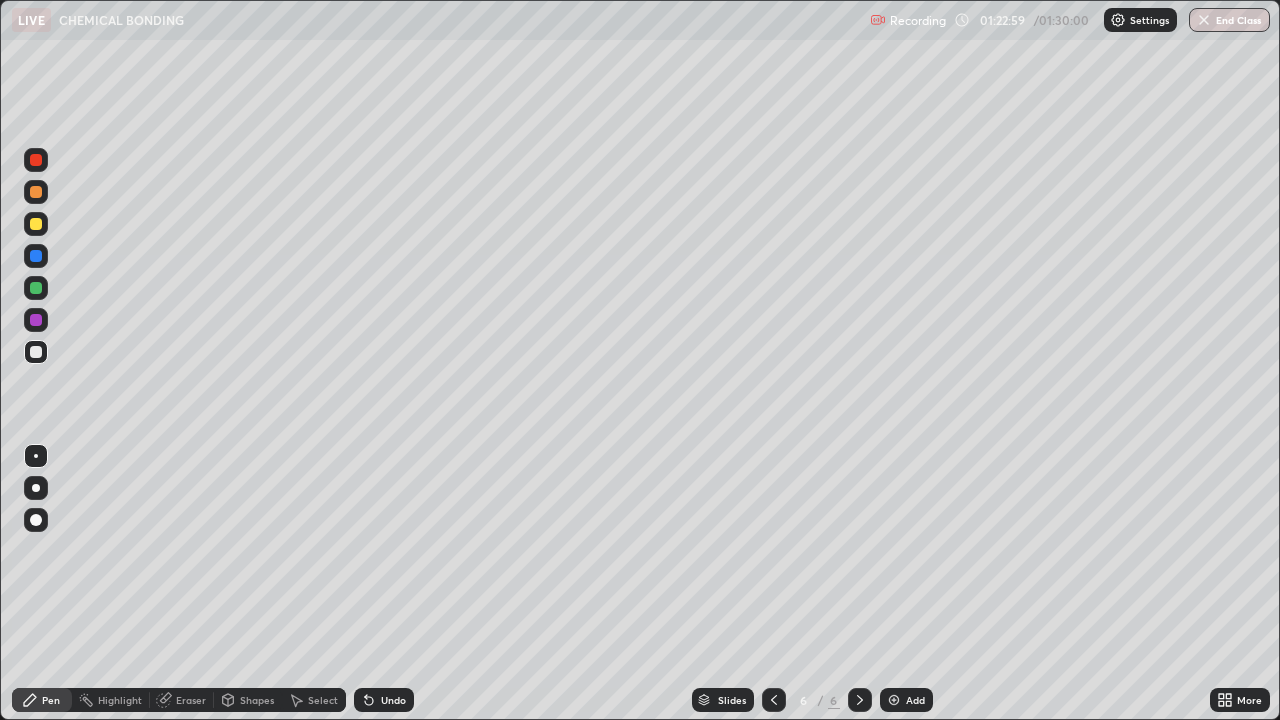 click on "Select" at bounding box center (323, 700) 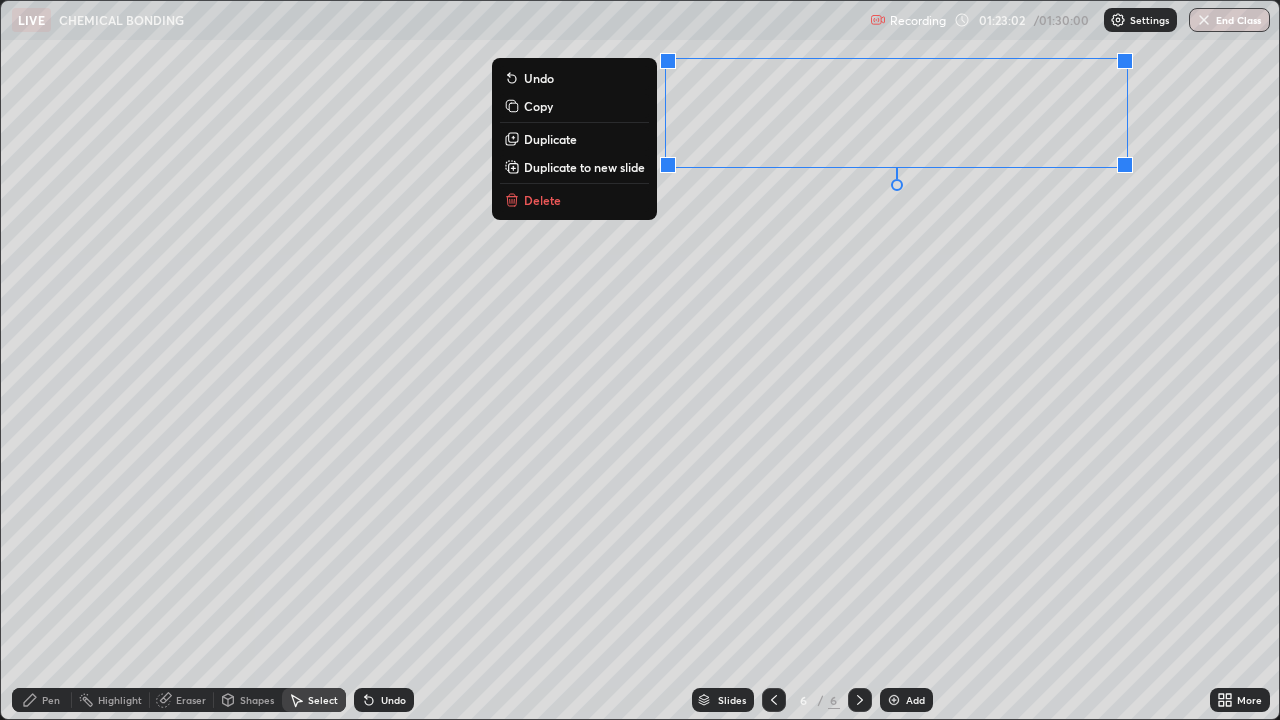 click on "Delete" at bounding box center (574, 200) 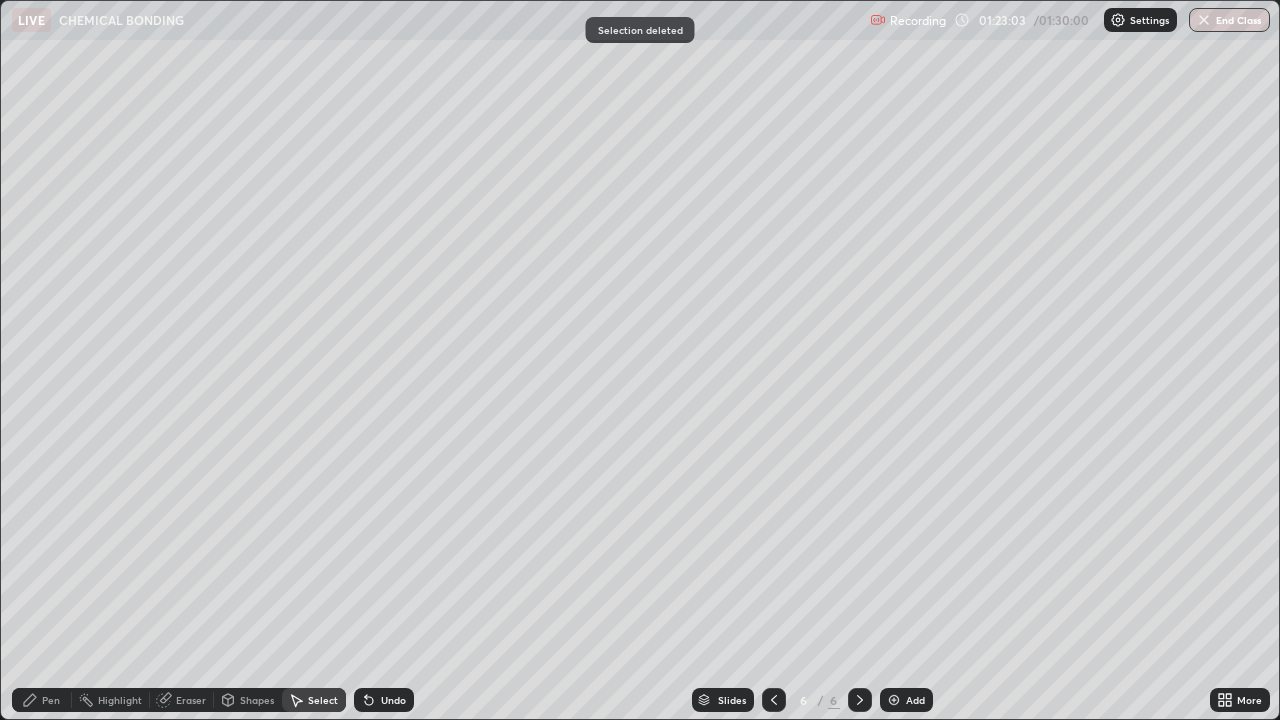click on "Pen" at bounding box center (51, 700) 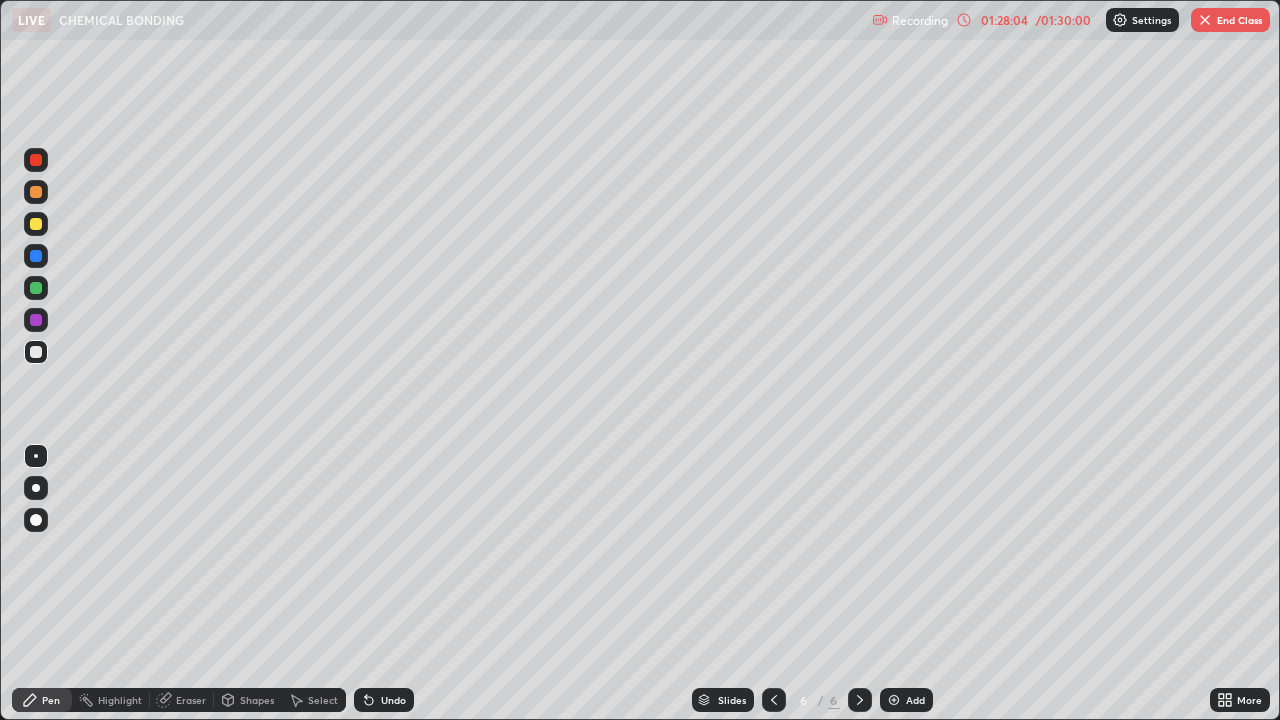 click on "End Class" at bounding box center [1230, 20] 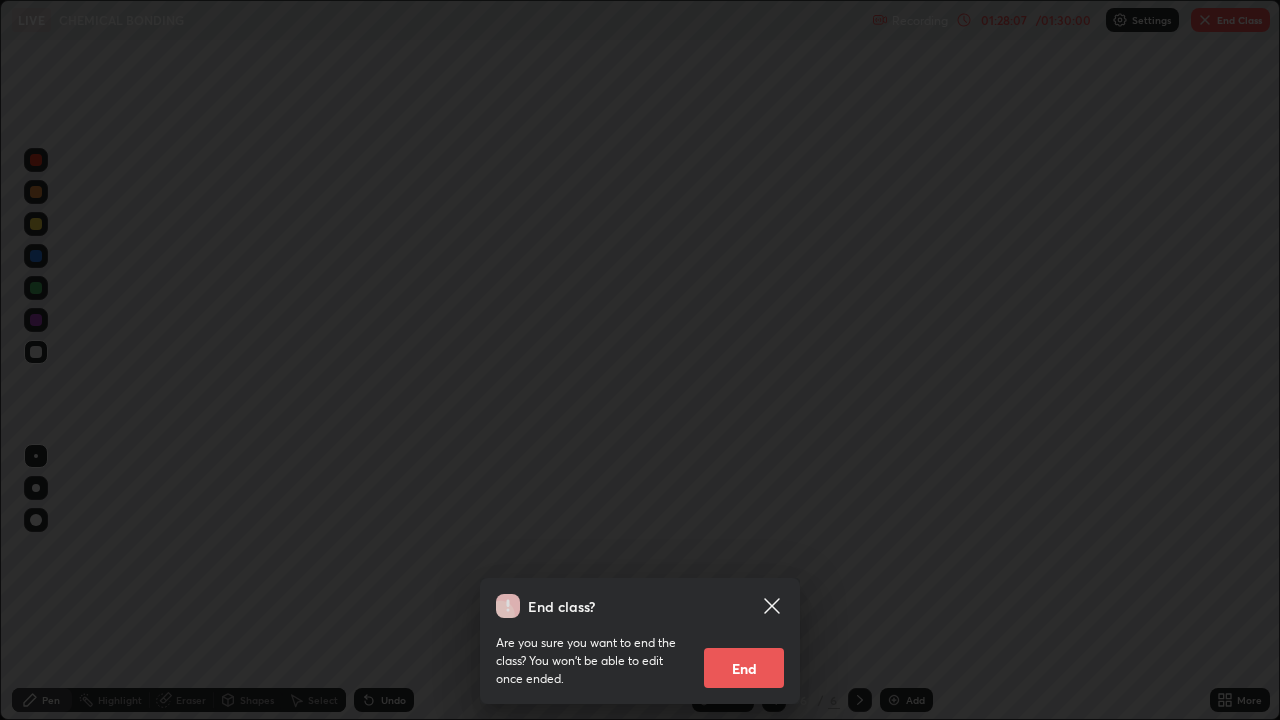 click on "End" at bounding box center (744, 668) 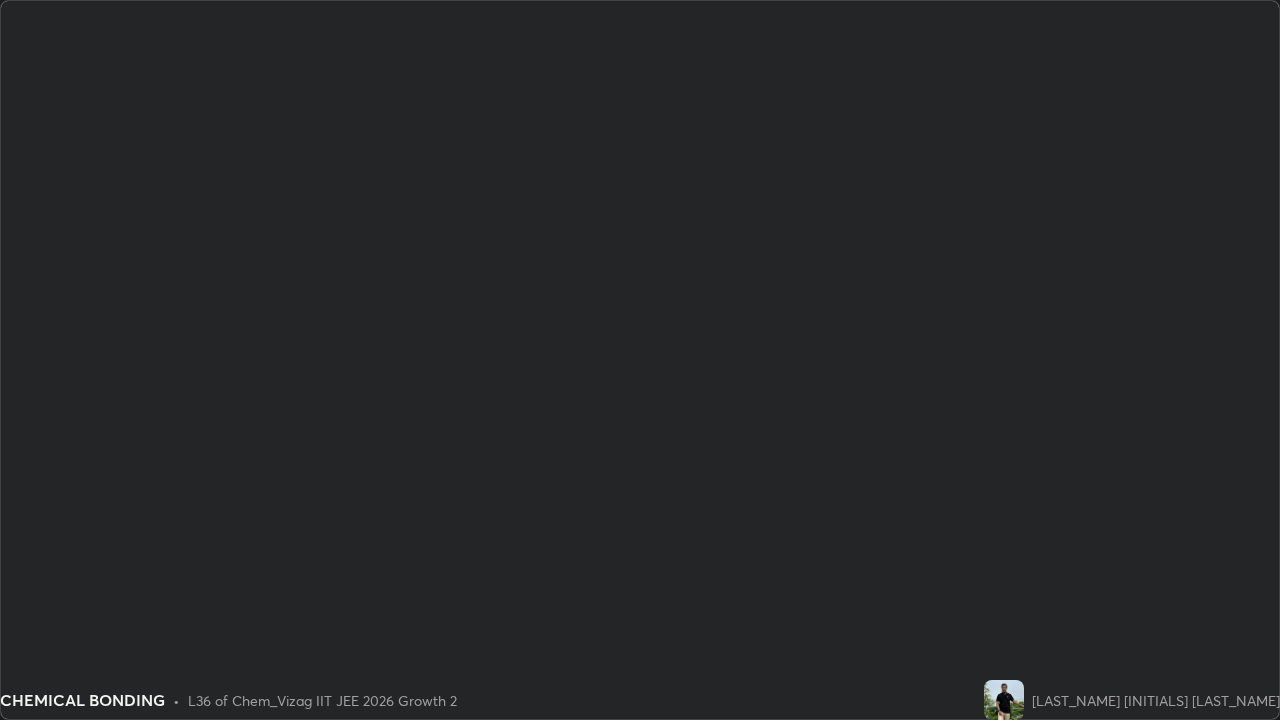 click at bounding box center [640, 360] 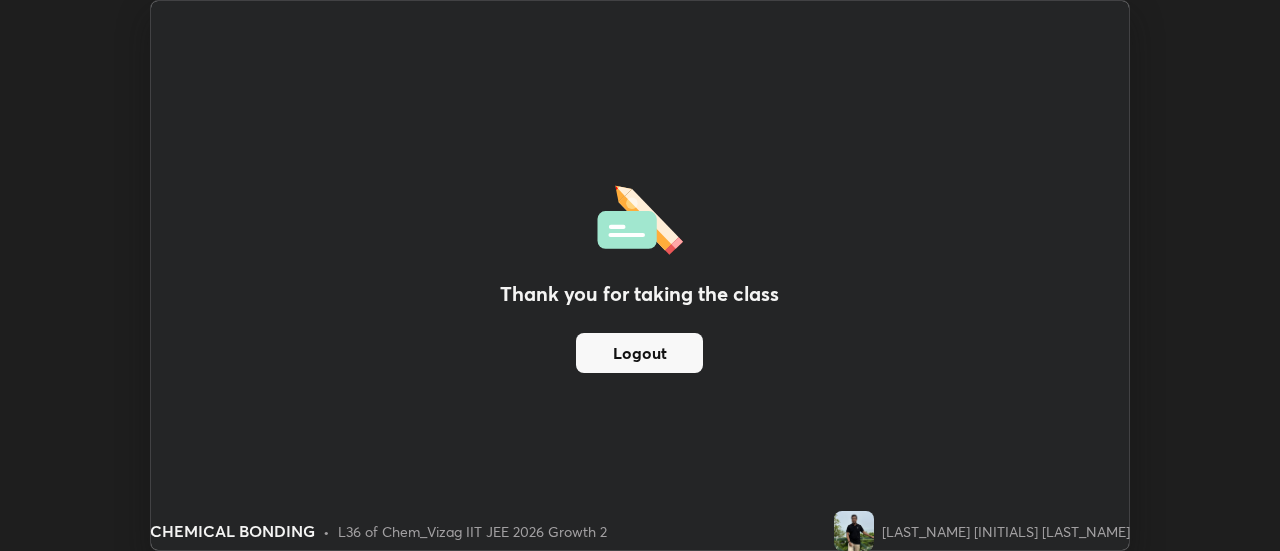 scroll, scrollTop: 551, scrollLeft: 1280, axis: both 